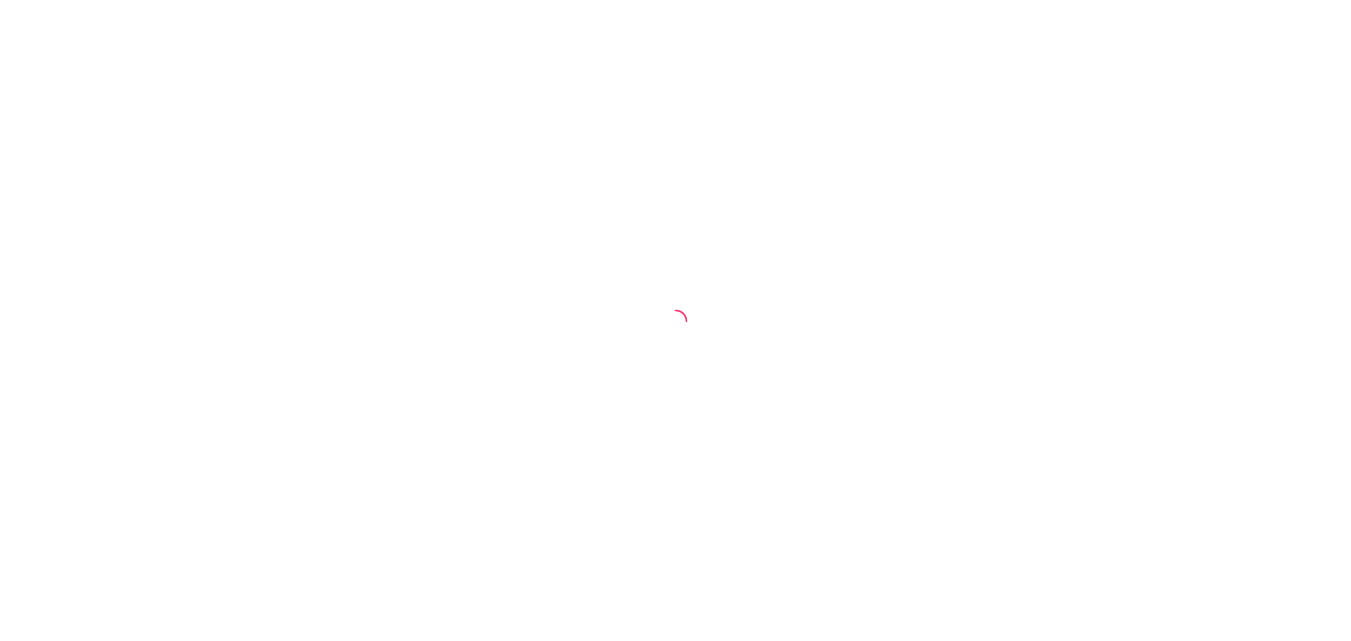 scroll, scrollTop: 0, scrollLeft: 0, axis: both 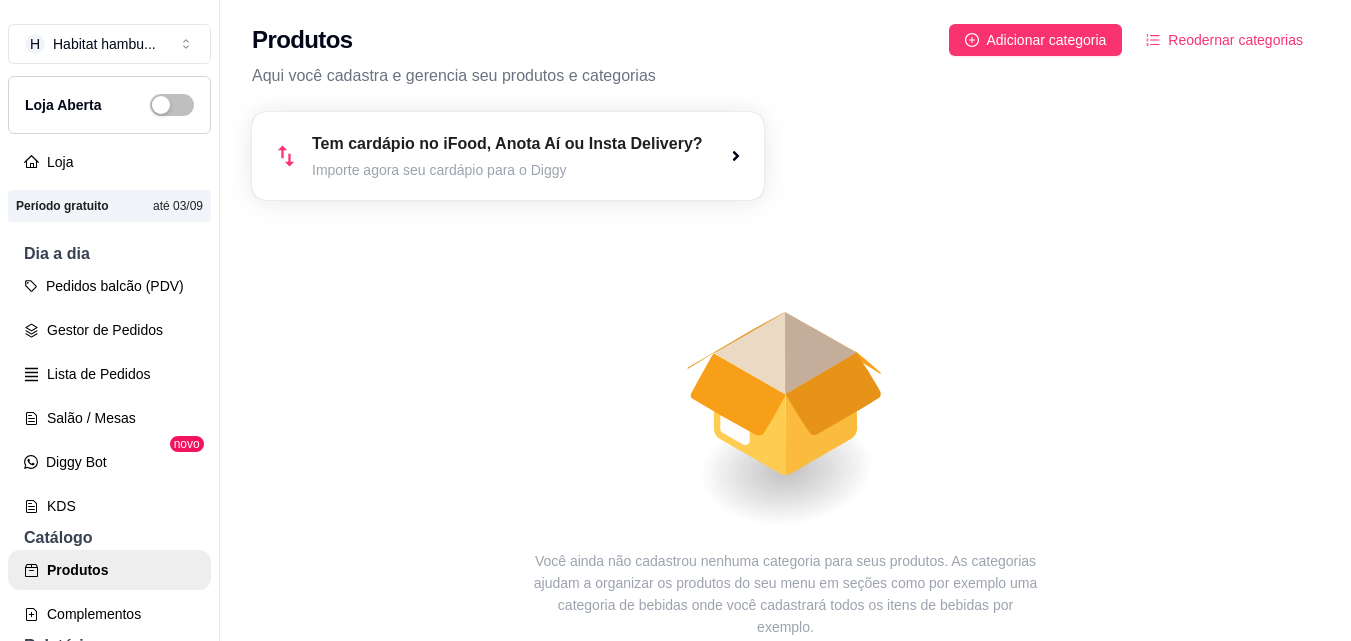 click on "Período gratuito" at bounding box center (62, 206) 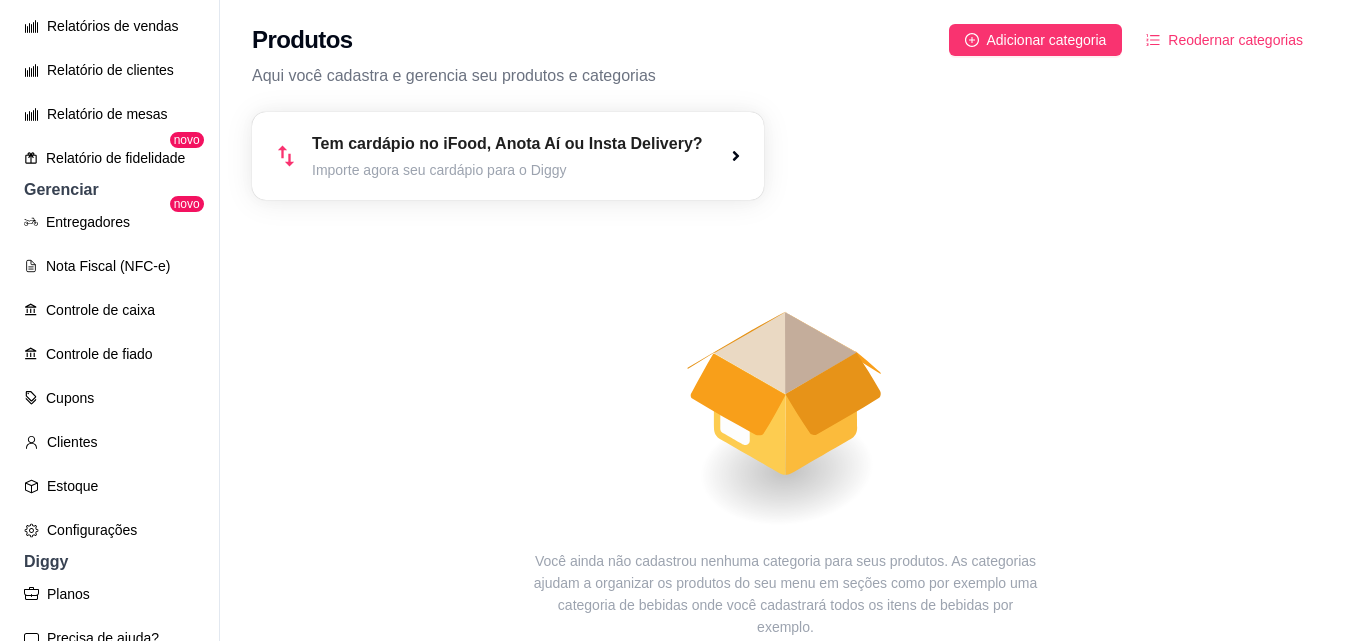 scroll, scrollTop: 773, scrollLeft: 0, axis: vertical 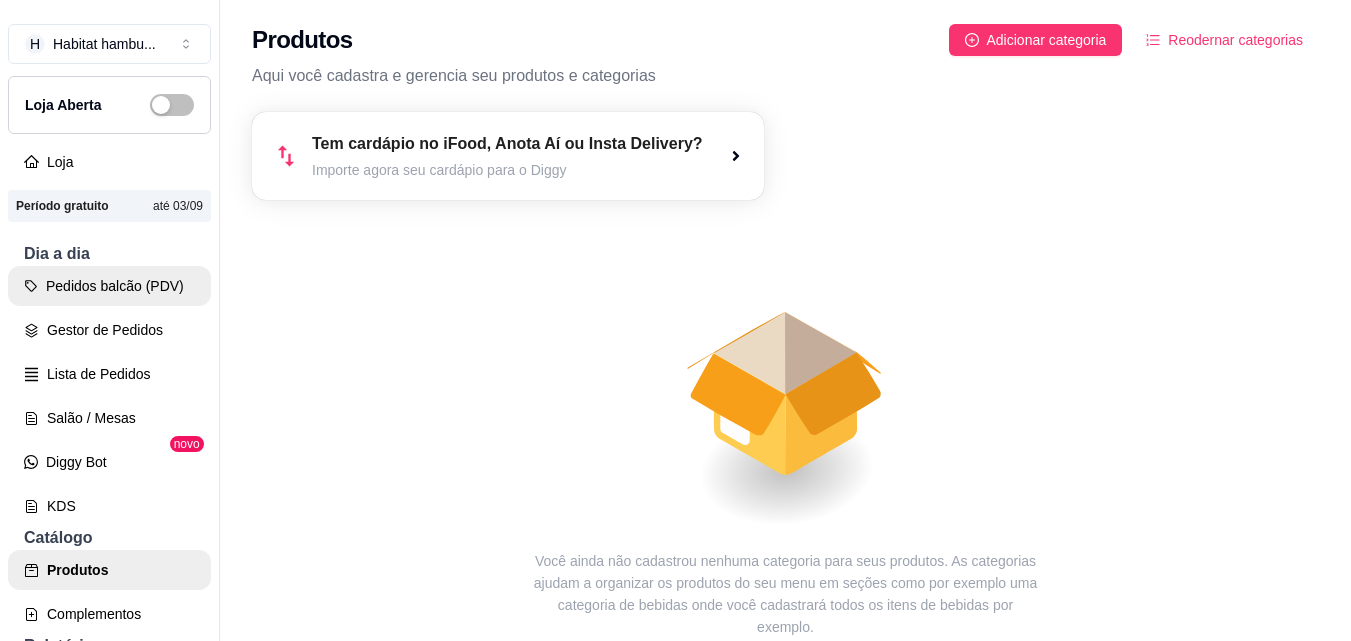click on "Pedidos balcão (PDV)" at bounding box center (109, 286) 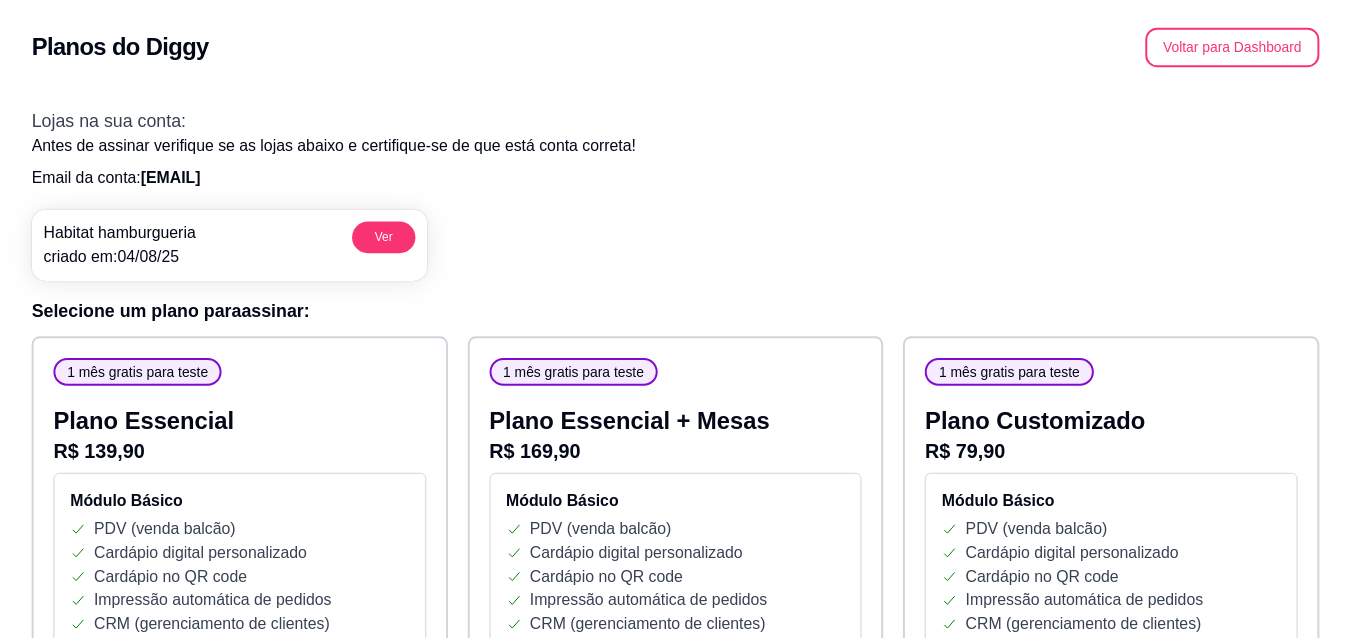 scroll, scrollTop: 0, scrollLeft: 0, axis: both 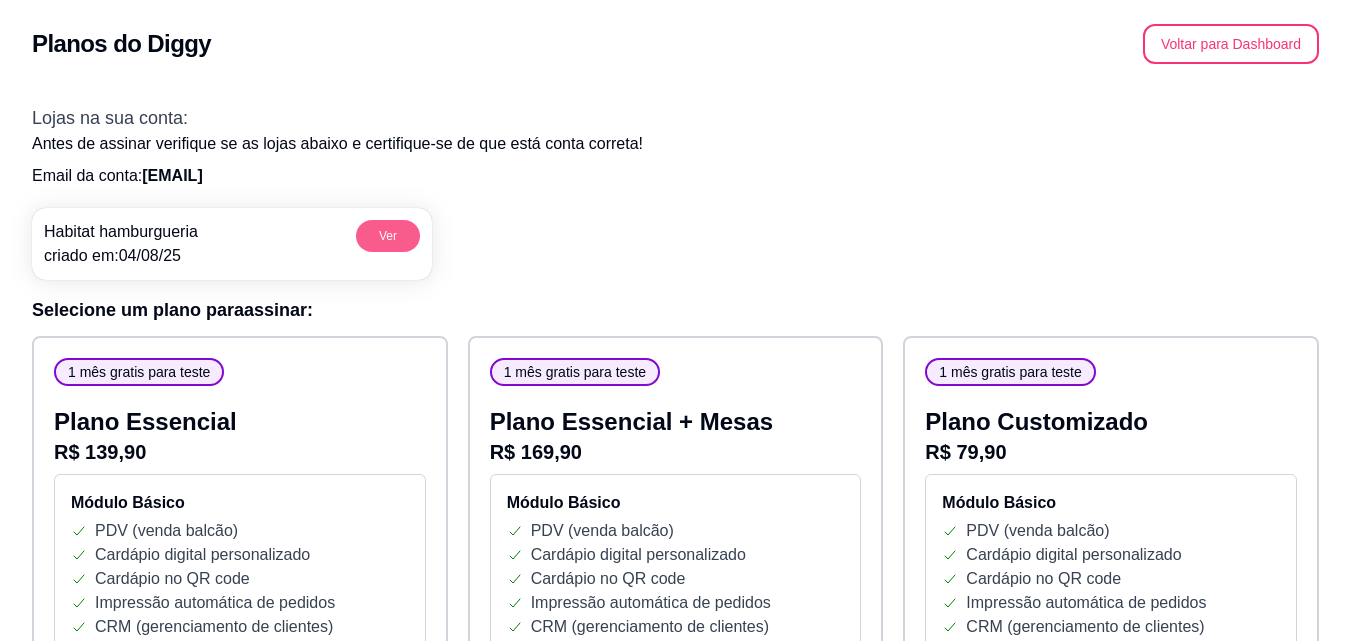 click on "Ver" at bounding box center [388, 236] 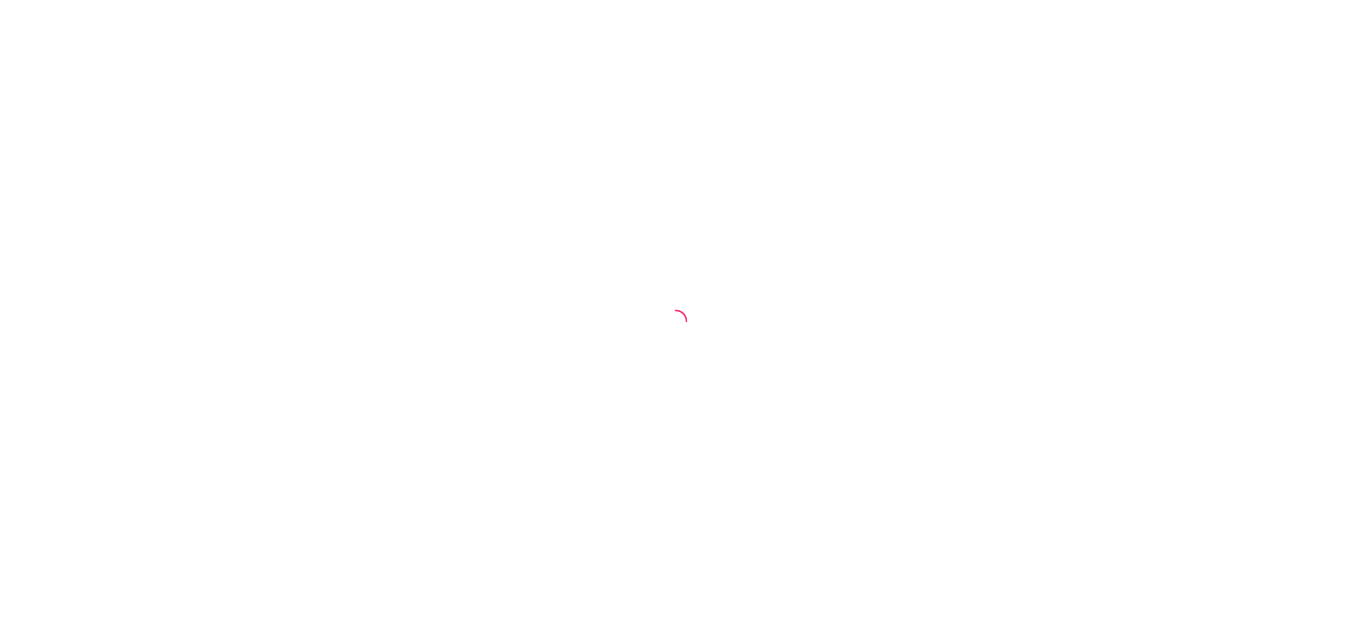 scroll, scrollTop: 0, scrollLeft: 0, axis: both 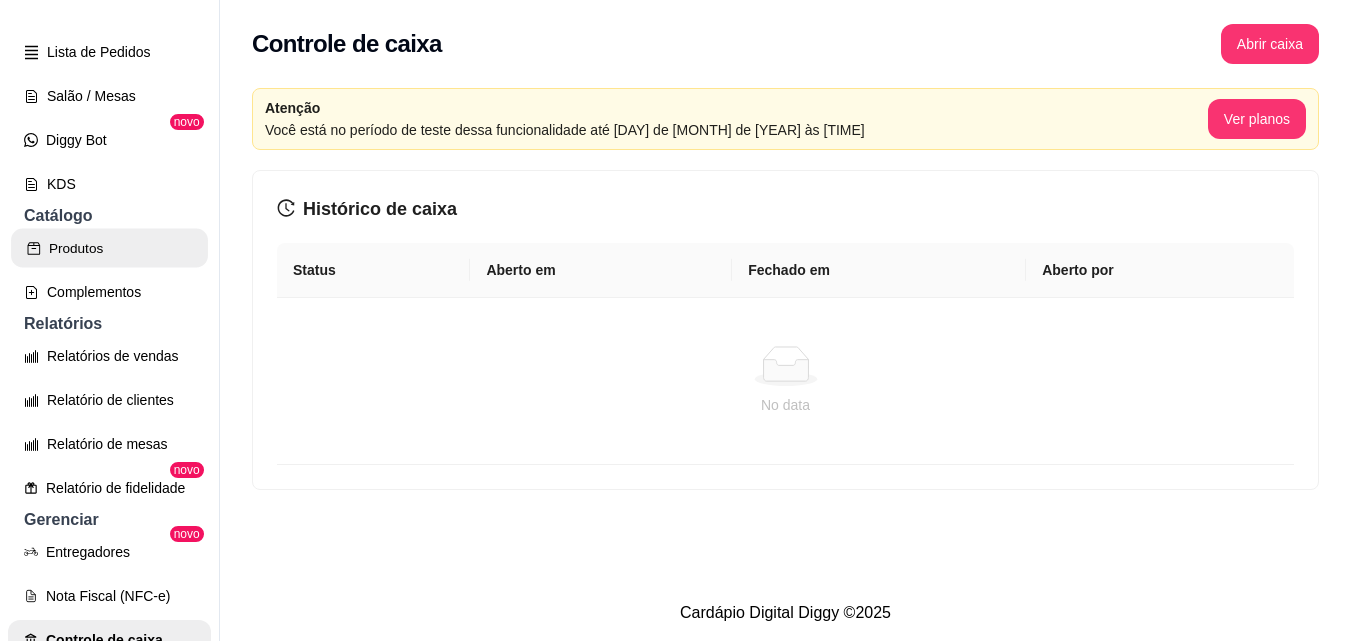 click on "Produtos" at bounding box center (109, 248) 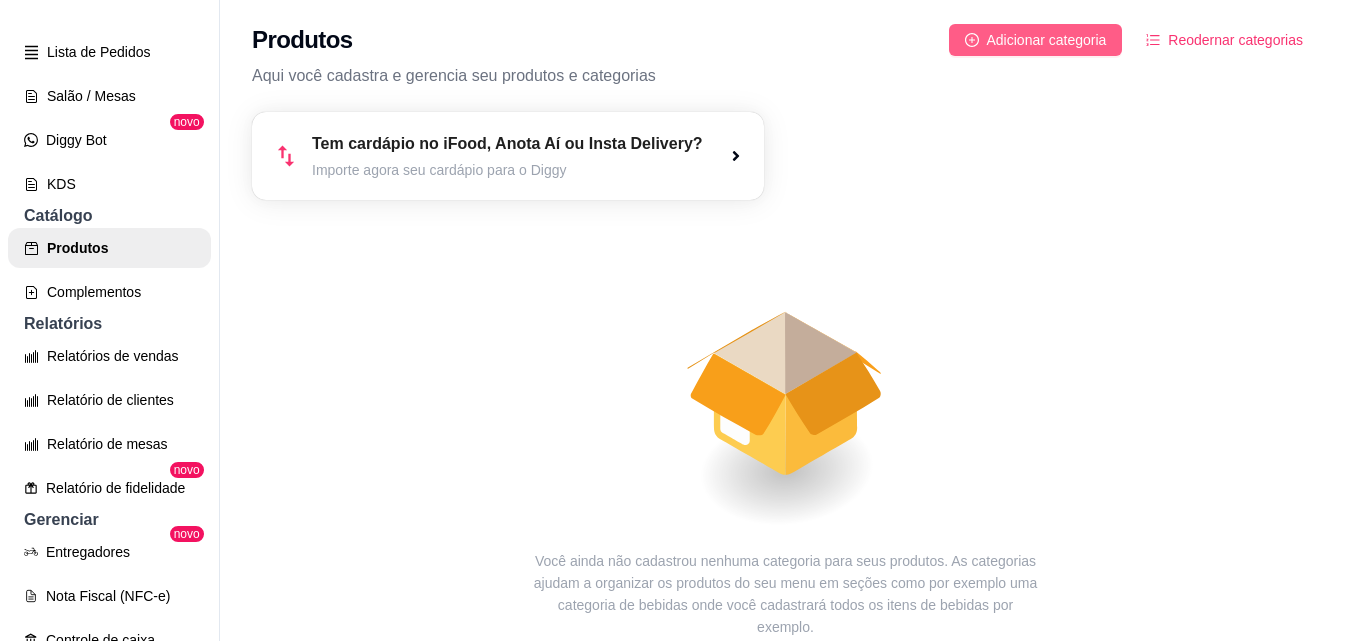 click on "Adicionar categoria" at bounding box center [1047, 40] 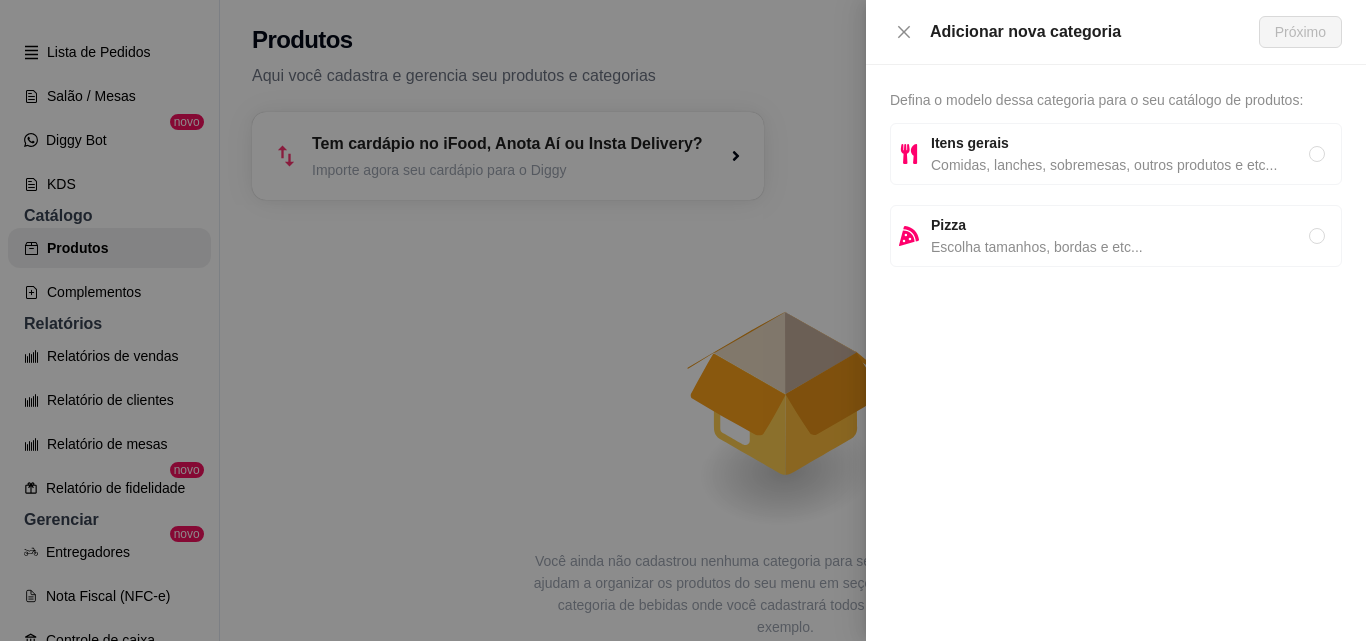 click on "Itens gerais" at bounding box center (970, 143) 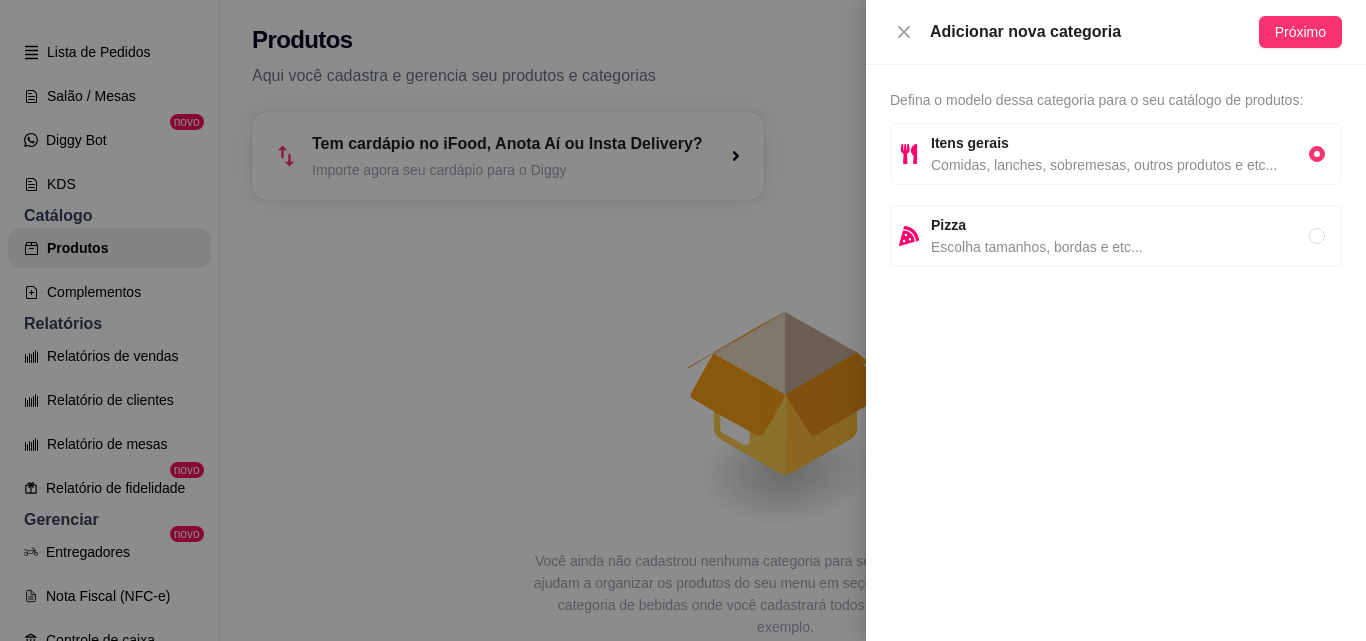click on "Itens gerais" at bounding box center (970, 143) 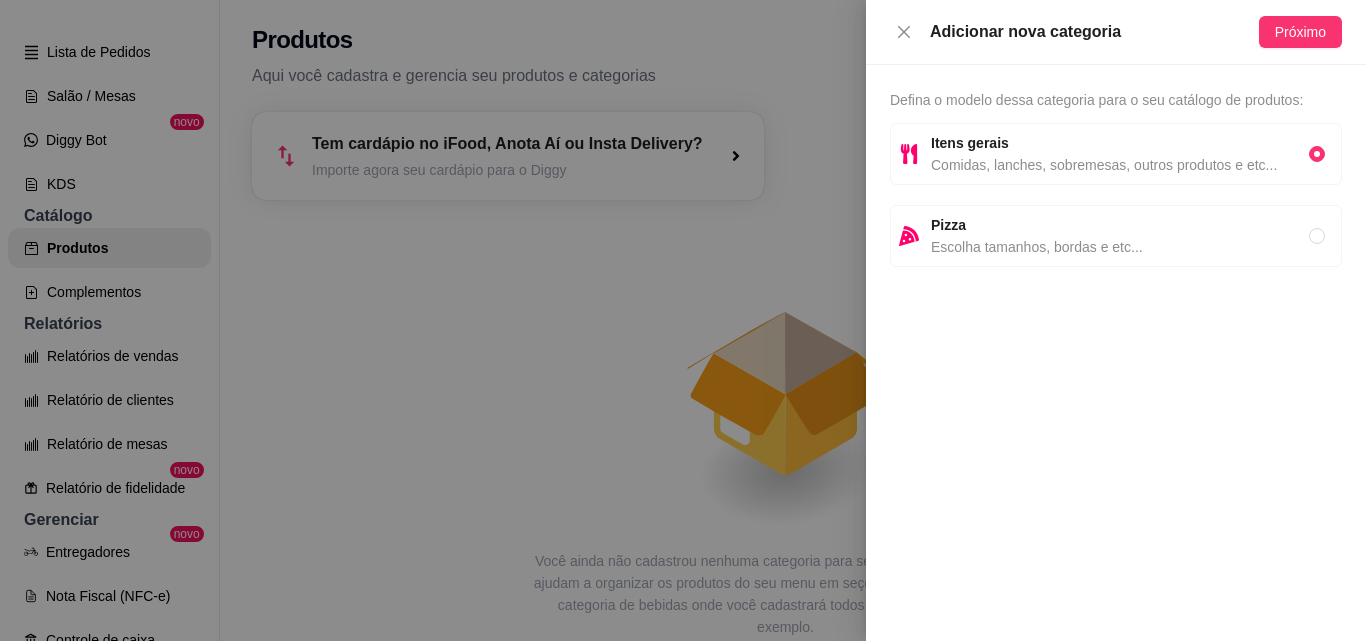 click on "Itens gerais" at bounding box center [970, 143] 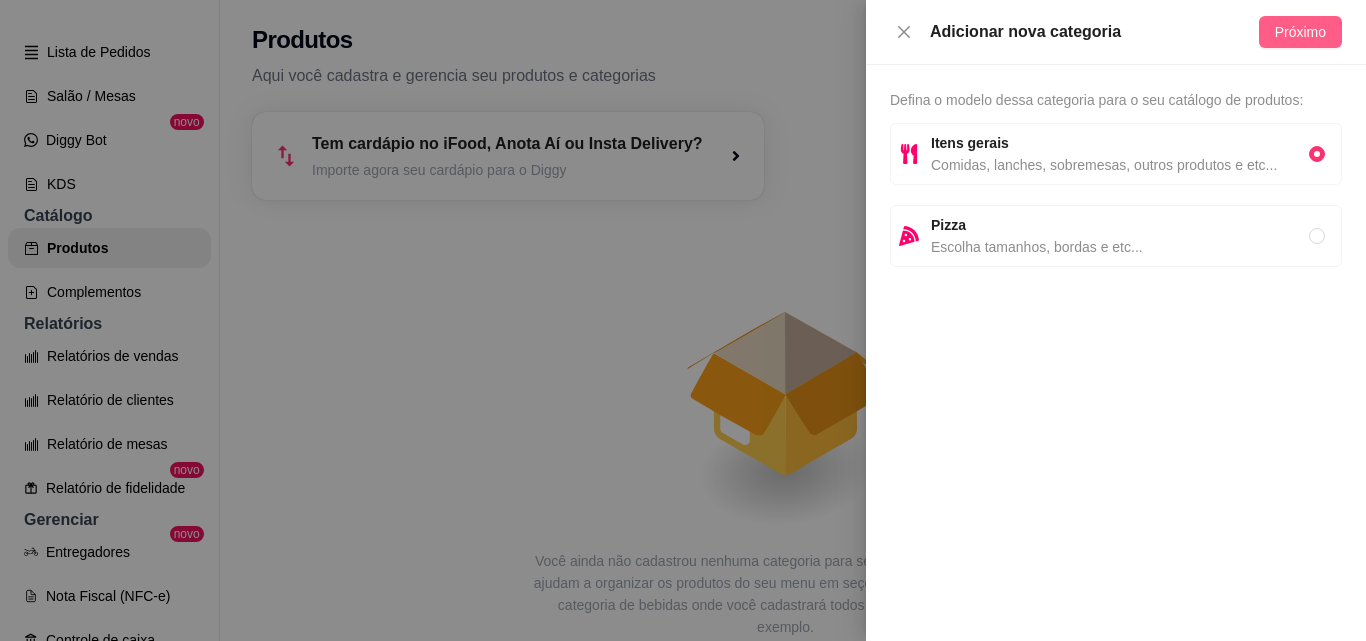 click on "Próximo" at bounding box center [1300, 32] 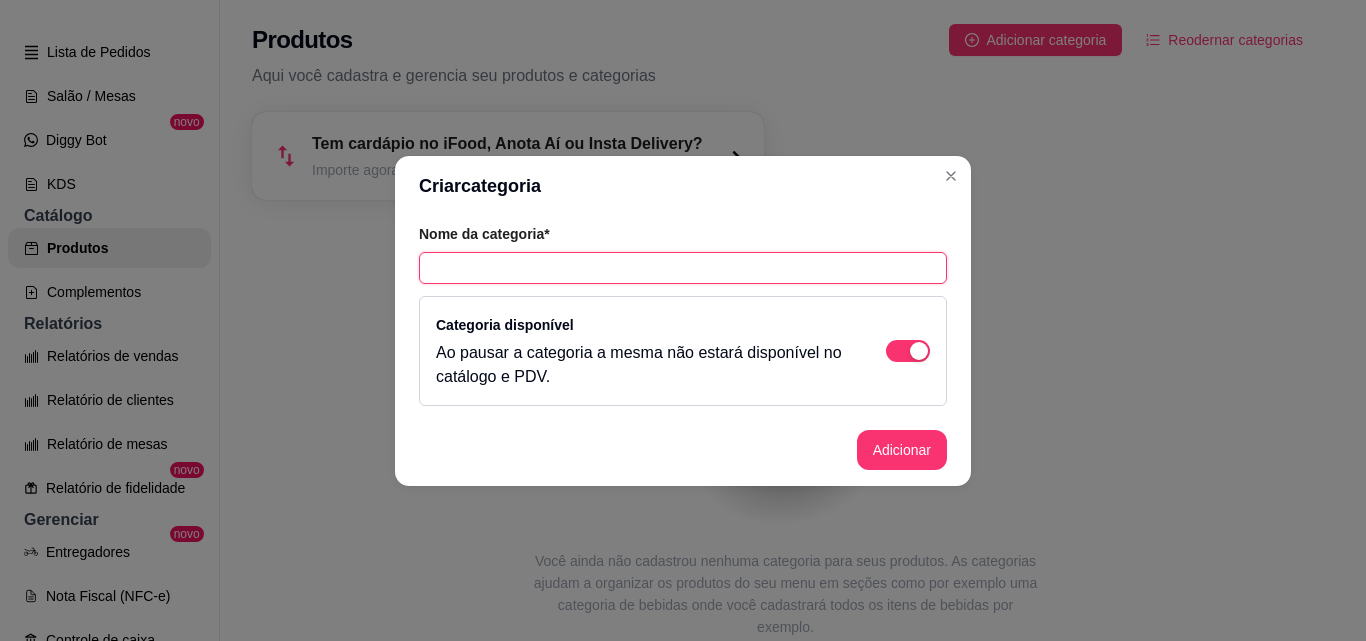 click at bounding box center (683, 268) 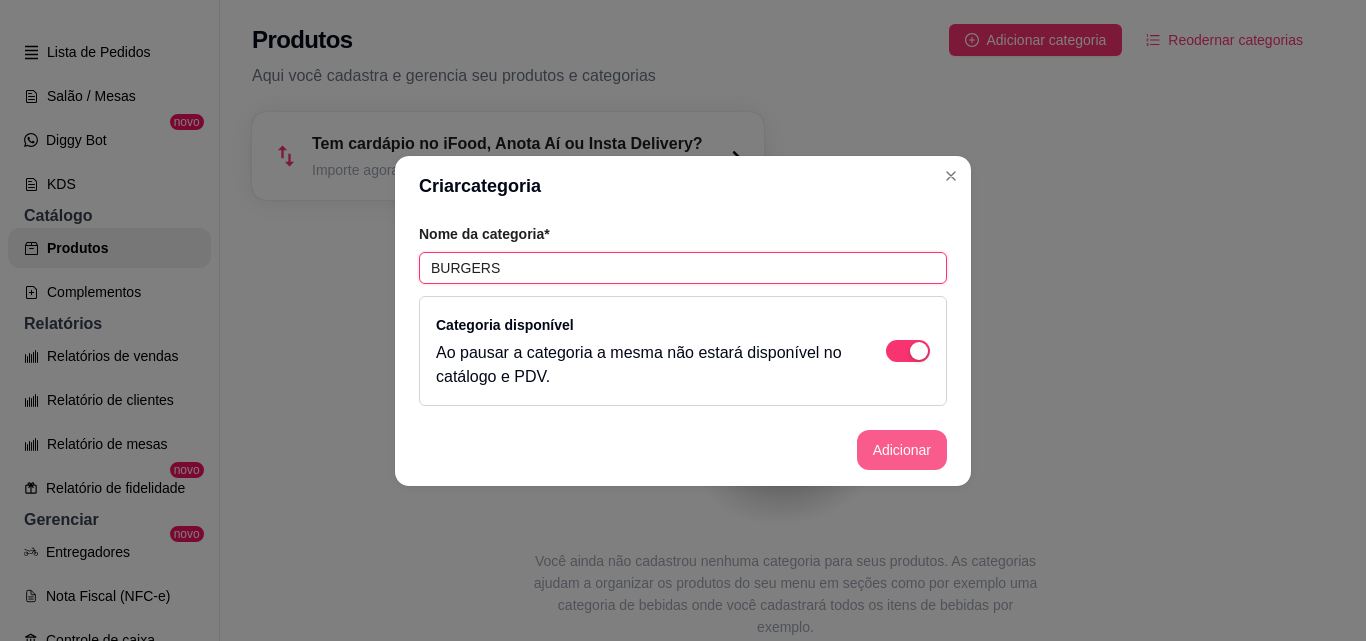 type on "BURGERS" 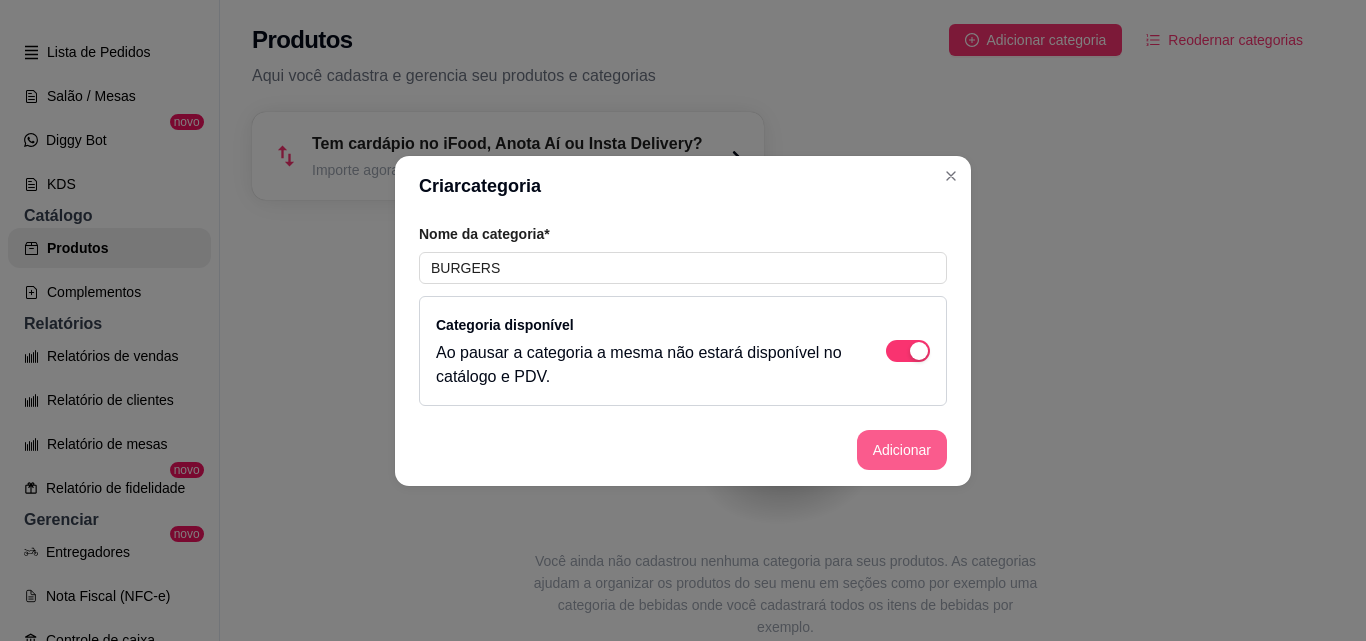 click on "Adicionar" at bounding box center [902, 450] 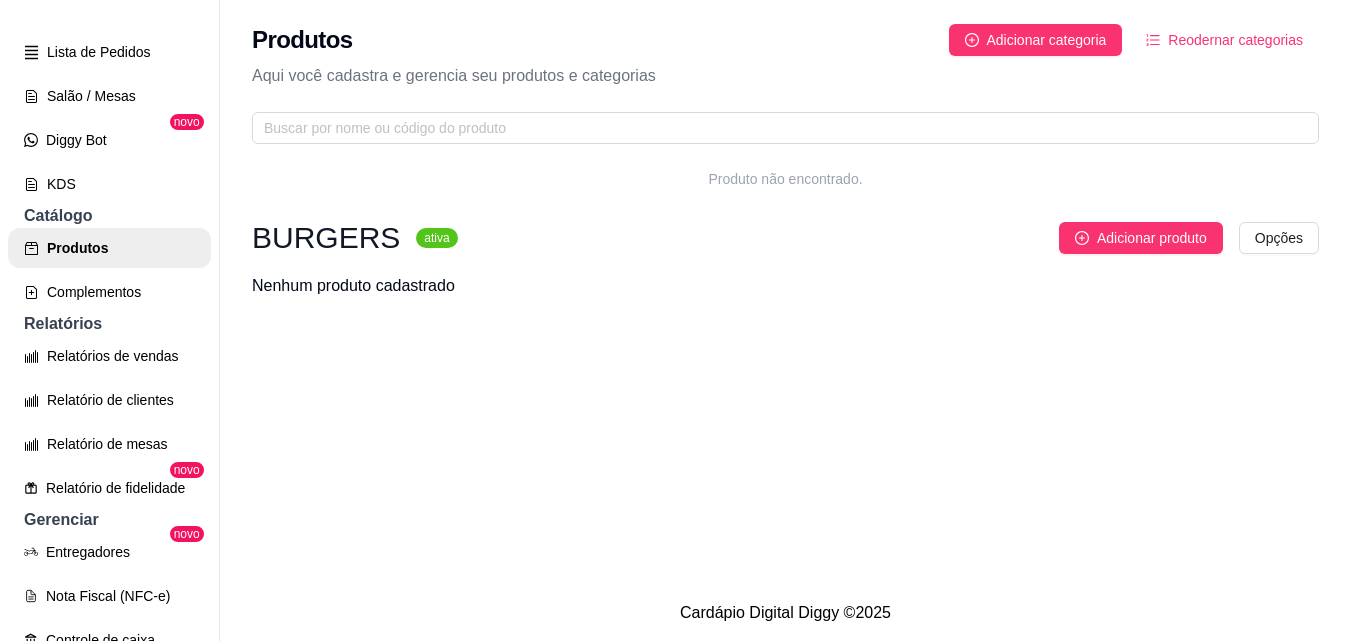 click on "Produtos Adicionar categoria Reodernar categorias Aqui você cadastra e gerencia seu produtos e categorias Produto não encontrado. BURGERS ativa Adicionar produto Opções Nenhum produto cadastrado" at bounding box center (785, 292) 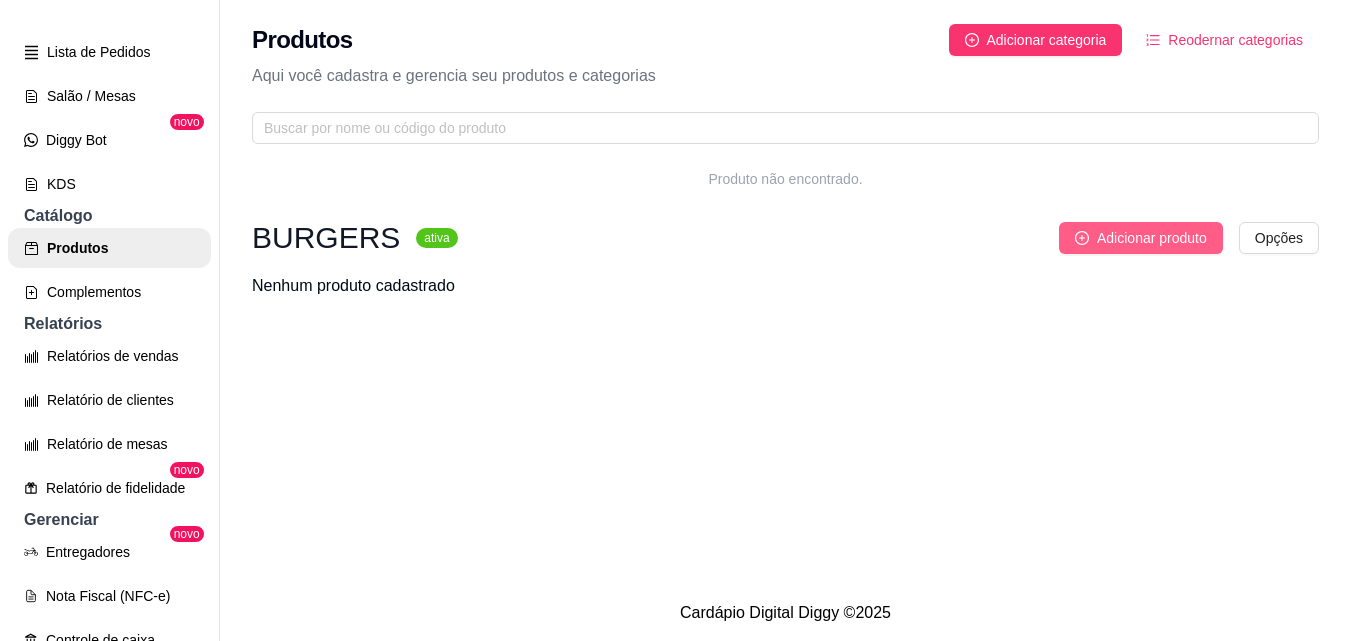 click on "Adicionar produto" at bounding box center [1152, 238] 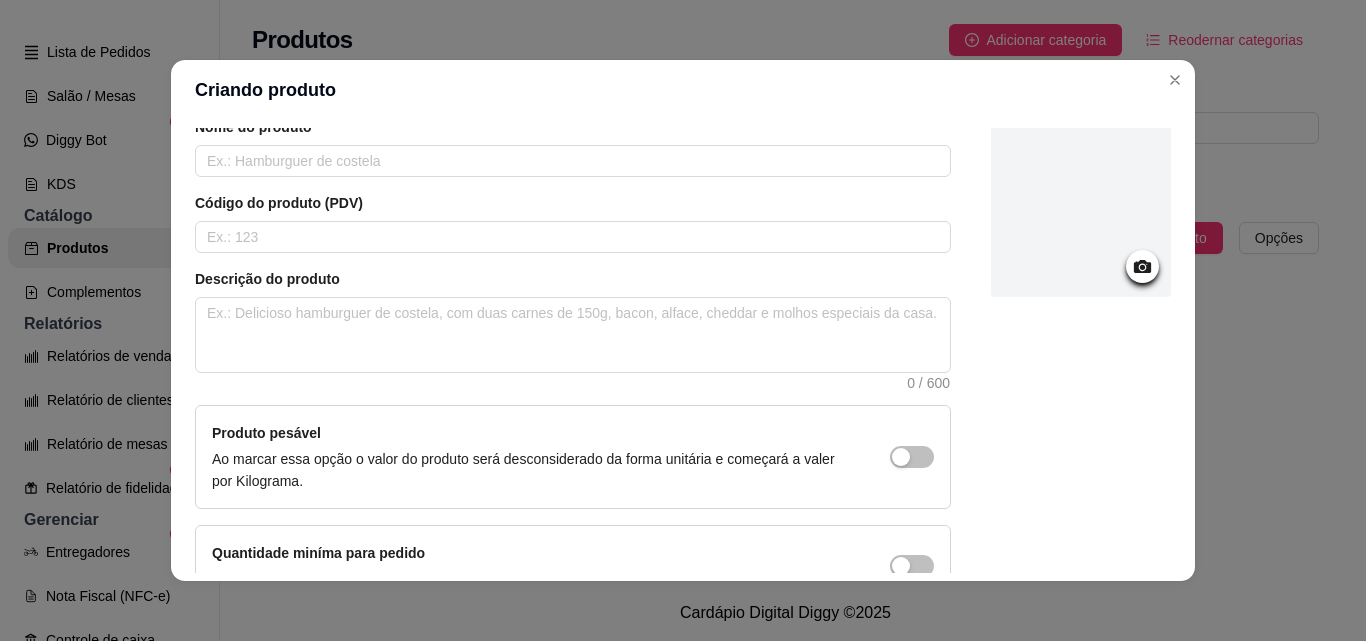 scroll, scrollTop: 0, scrollLeft: 0, axis: both 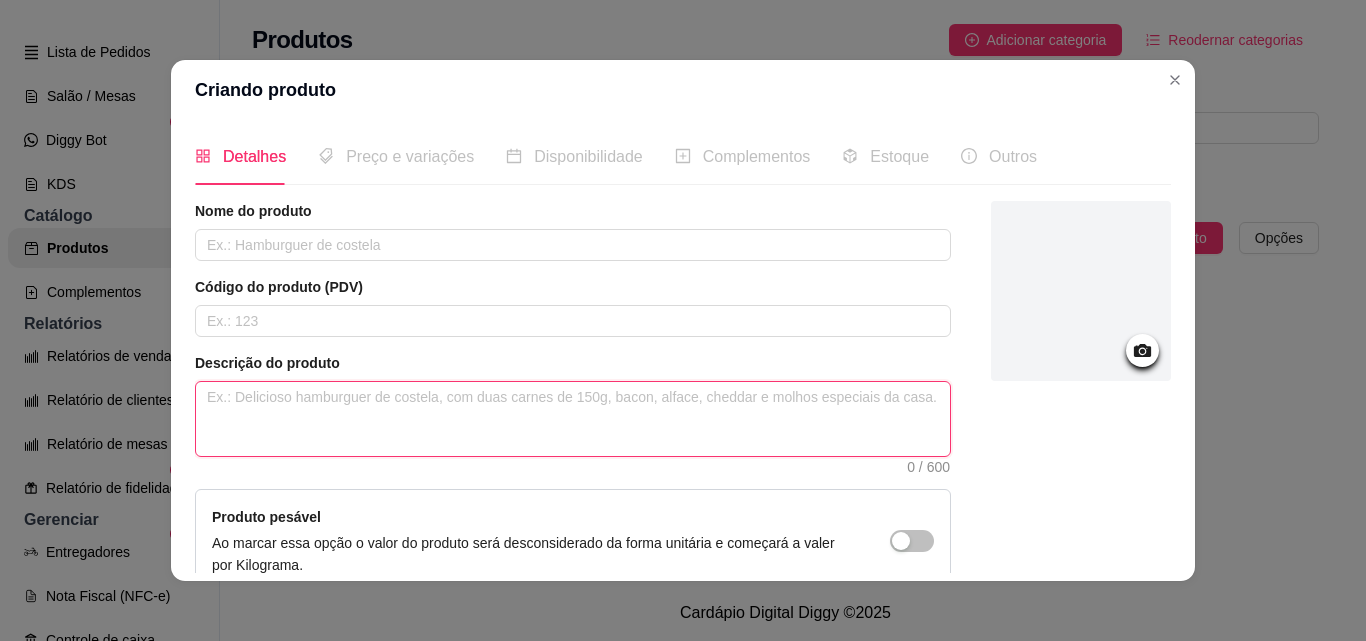 click at bounding box center [573, 419] 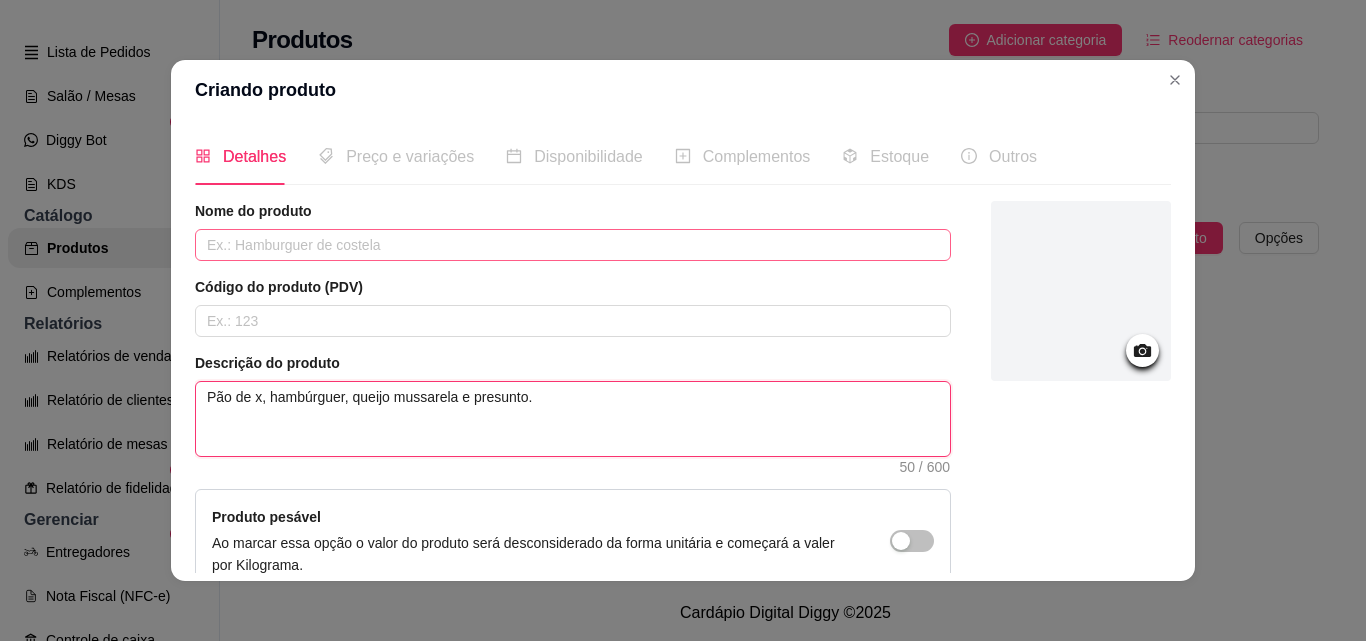 type on "Pão de x, hambúrguer, queijo mussarela e presunto." 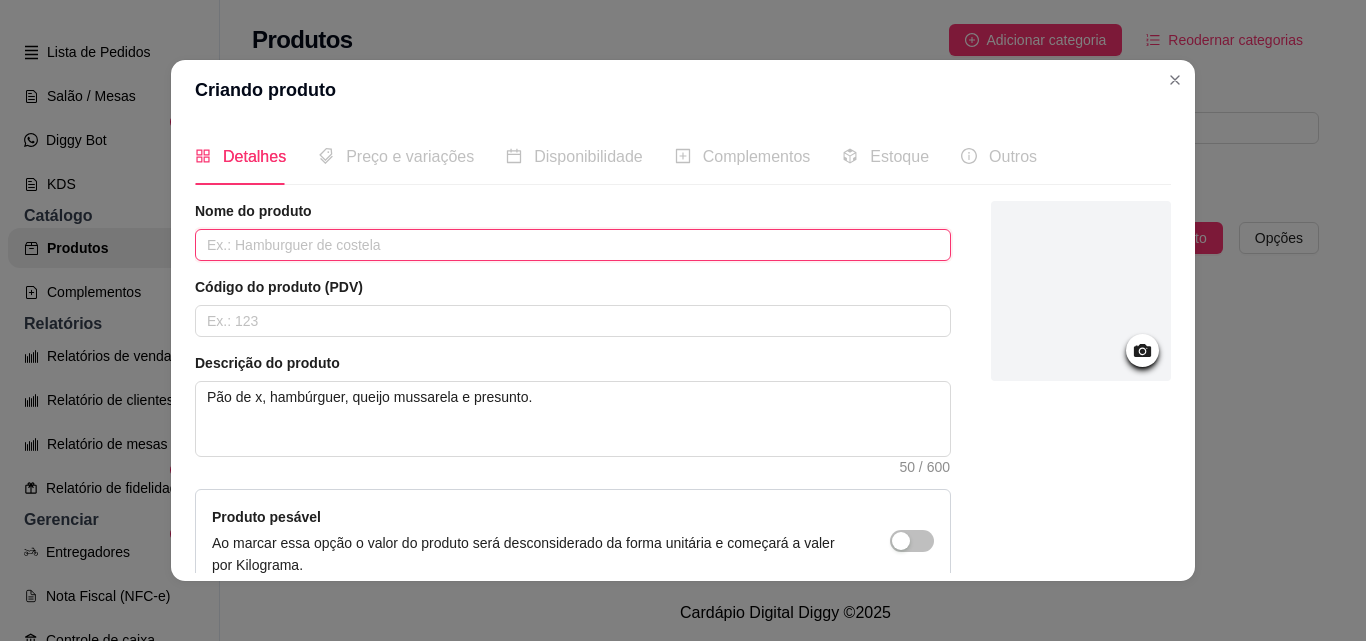 click at bounding box center [573, 245] 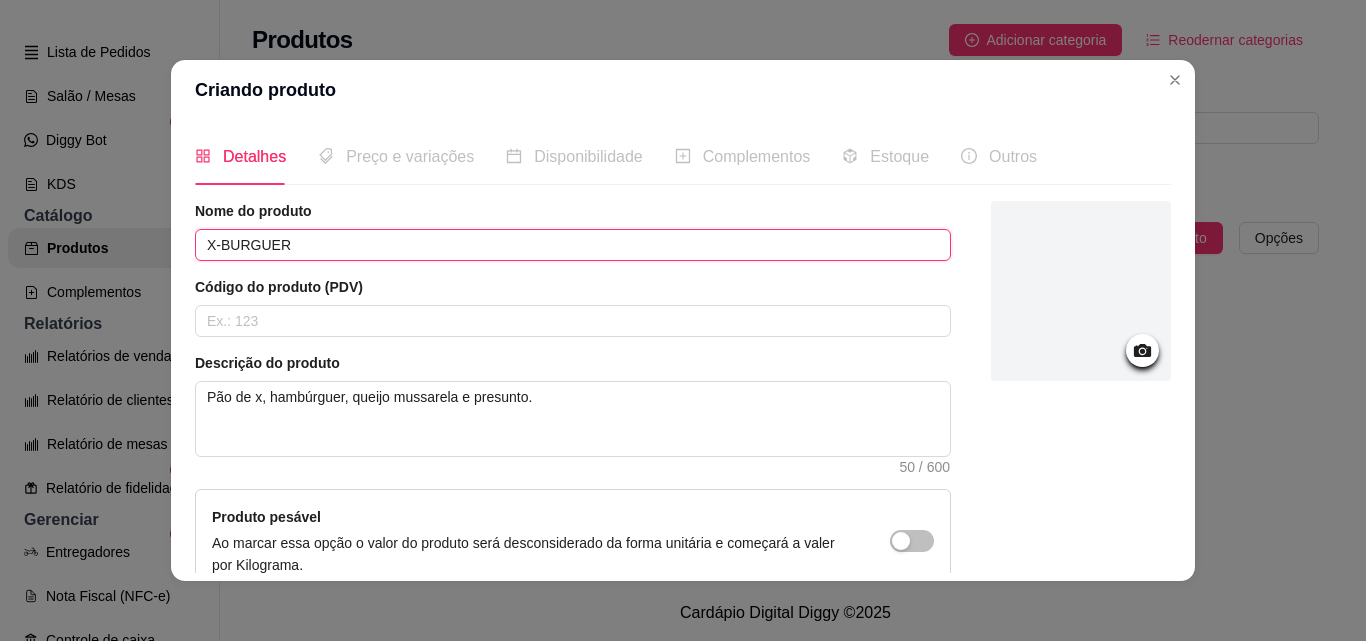 type on "X-BURGUER" 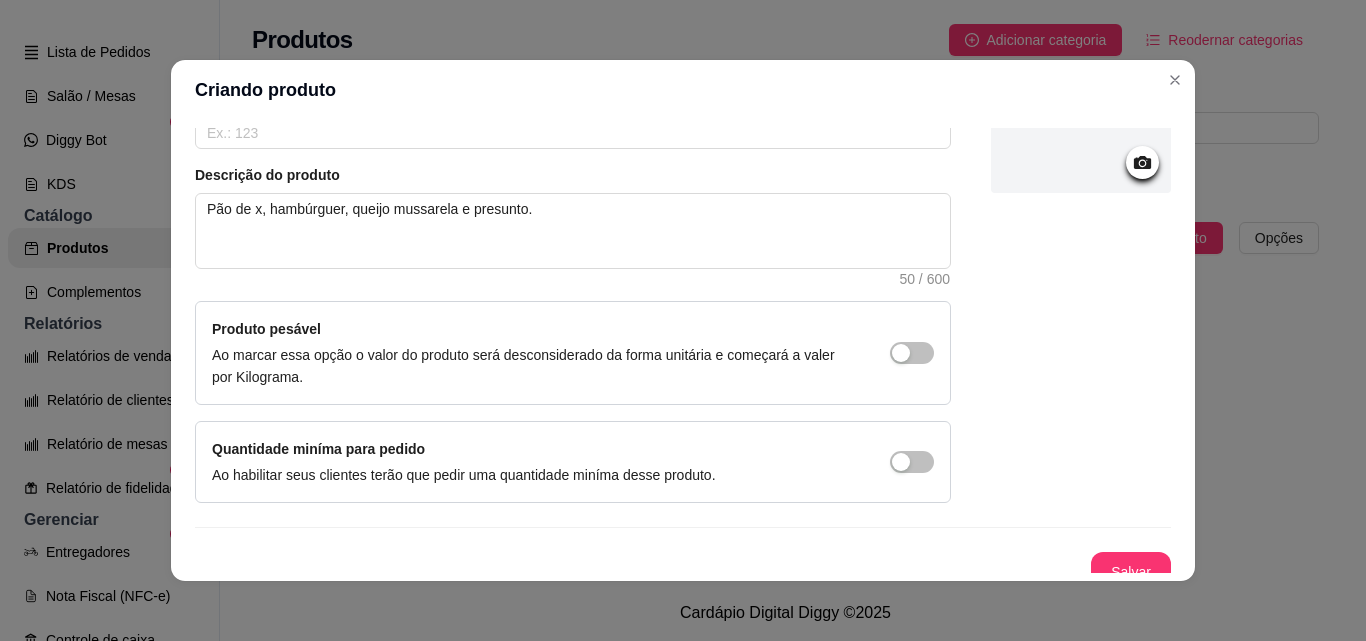 scroll, scrollTop: 207, scrollLeft: 0, axis: vertical 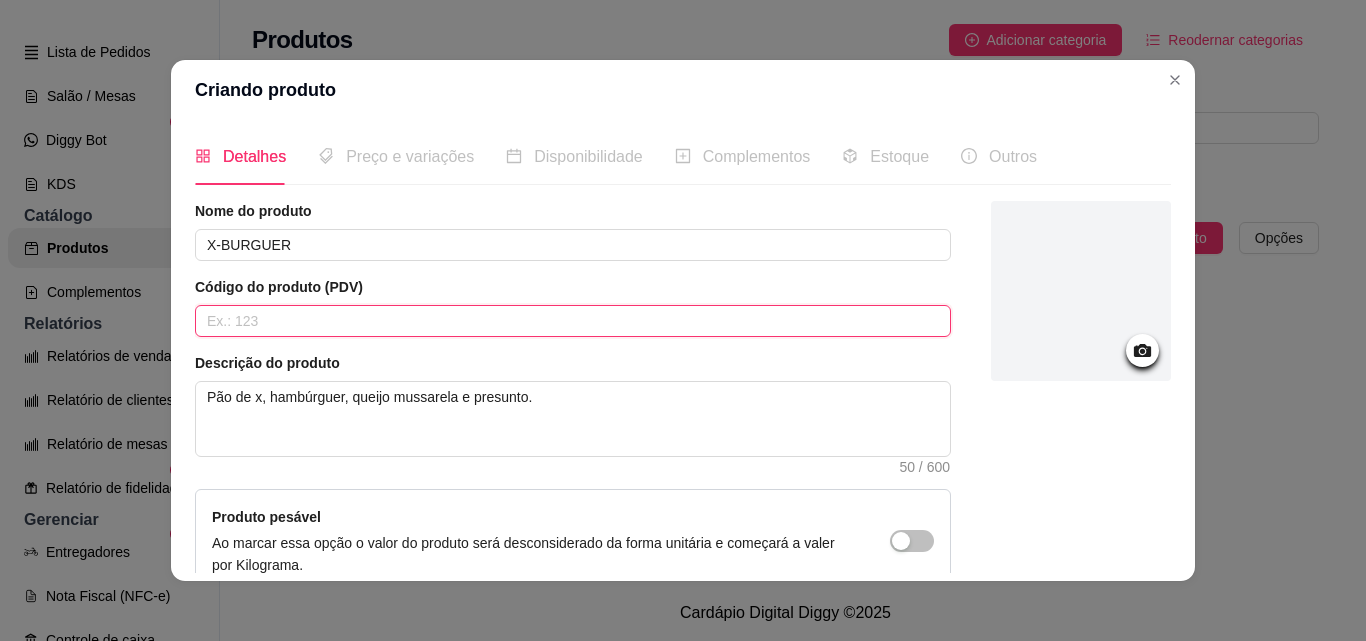 click at bounding box center (573, 321) 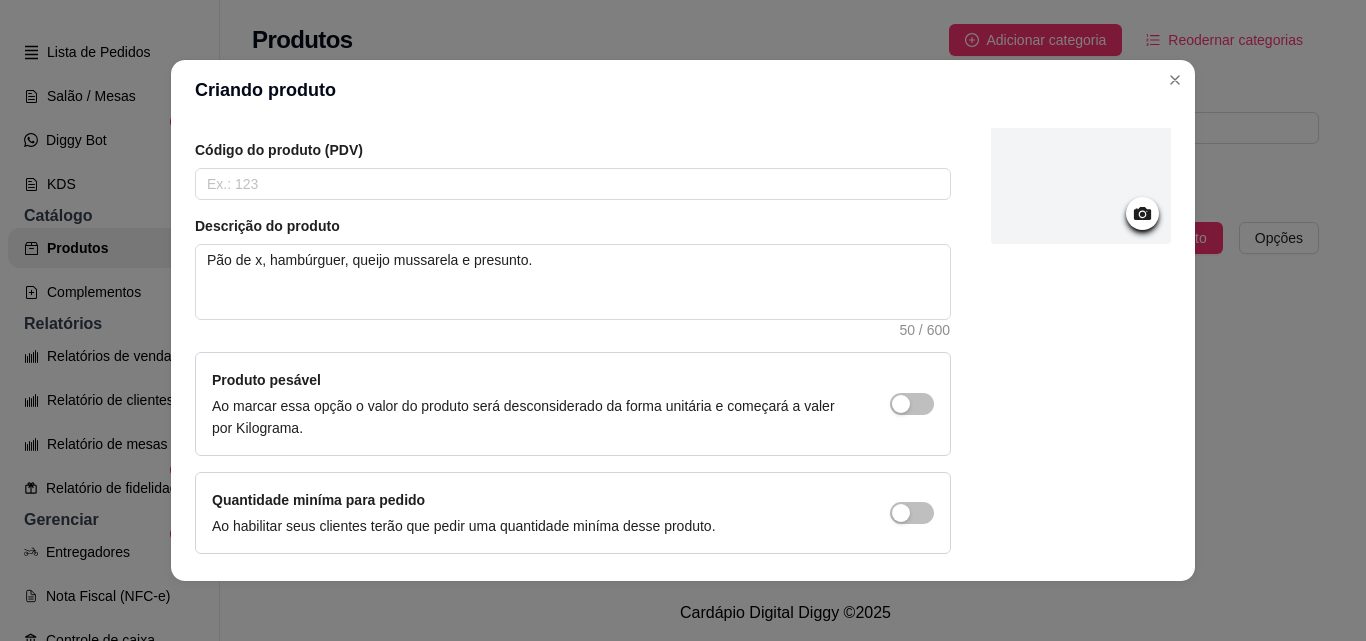 scroll, scrollTop: 207, scrollLeft: 0, axis: vertical 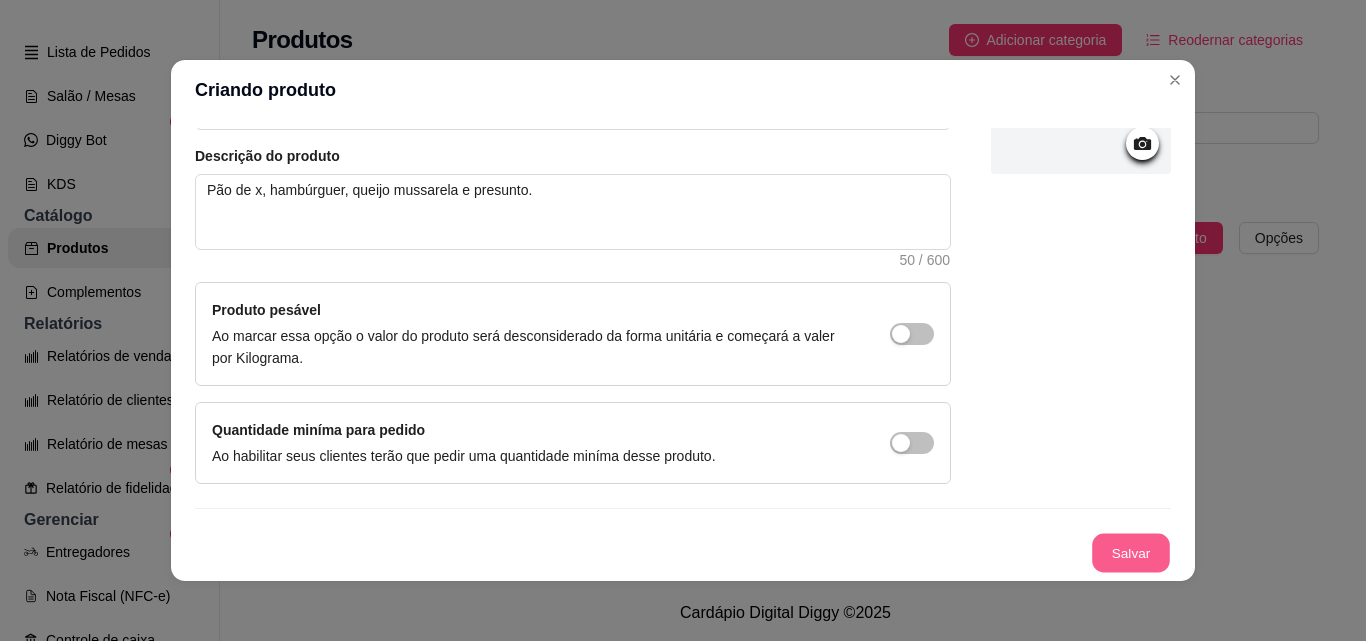 click on "Salvar" at bounding box center [1131, 553] 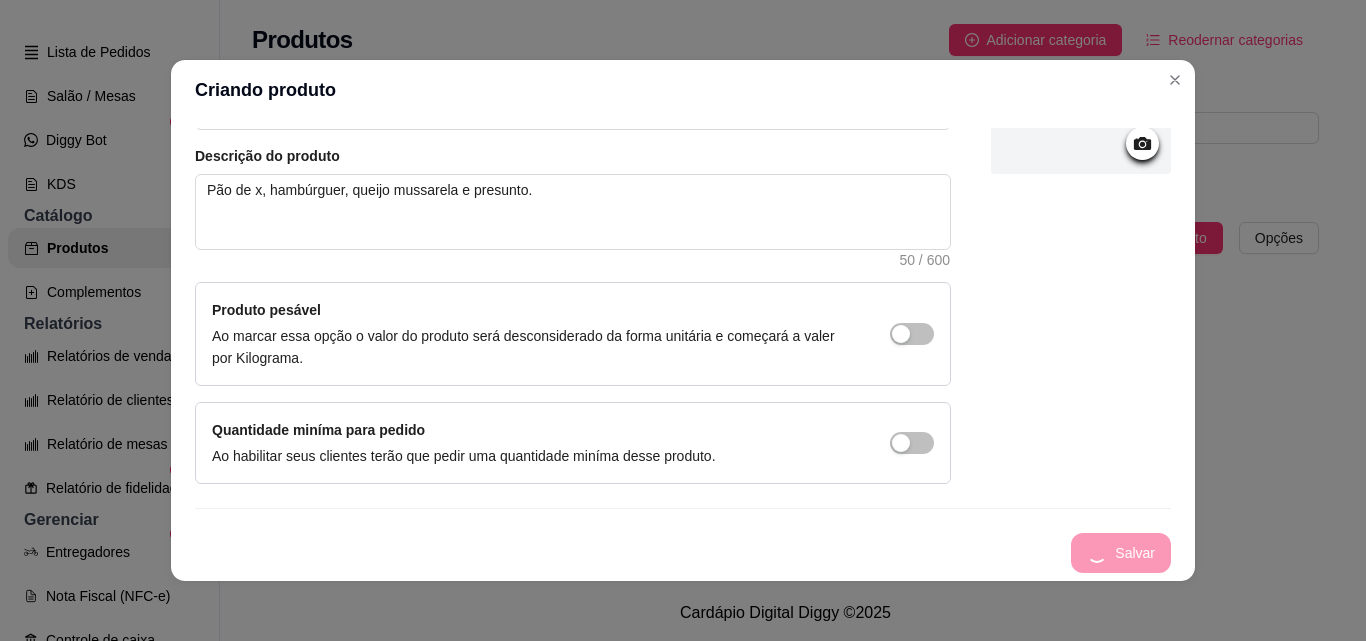 type 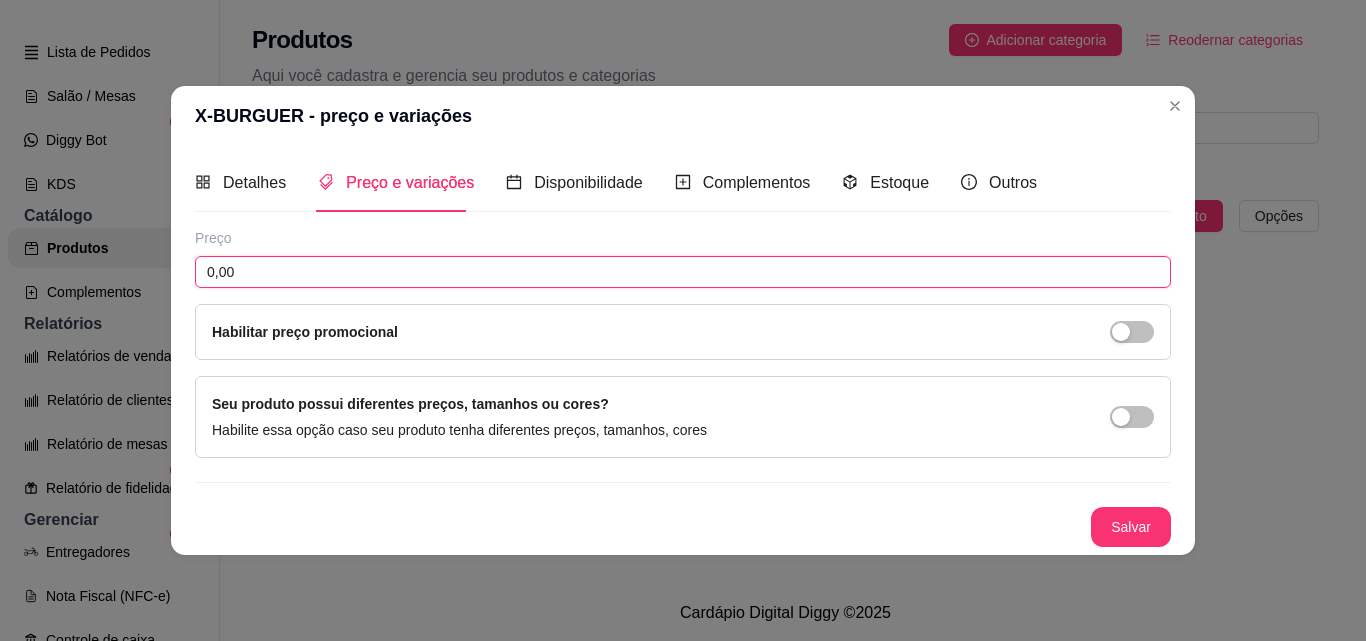 click on "0,00" at bounding box center [683, 272] 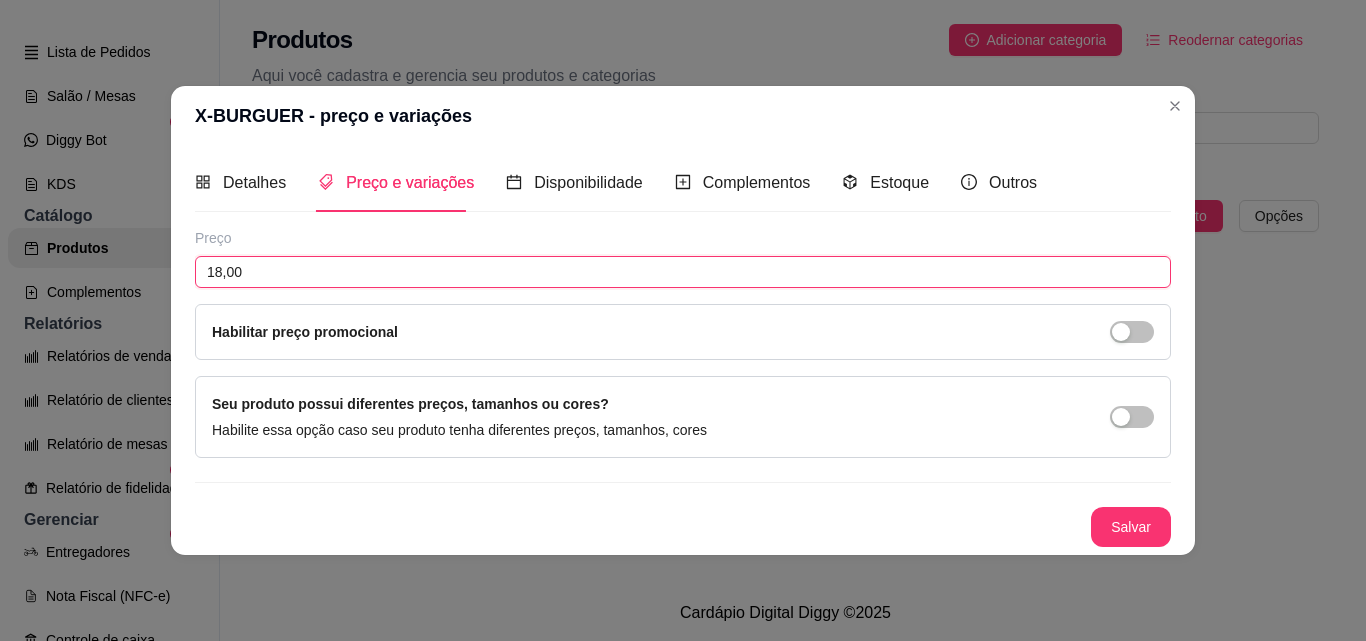 type on "18,00" 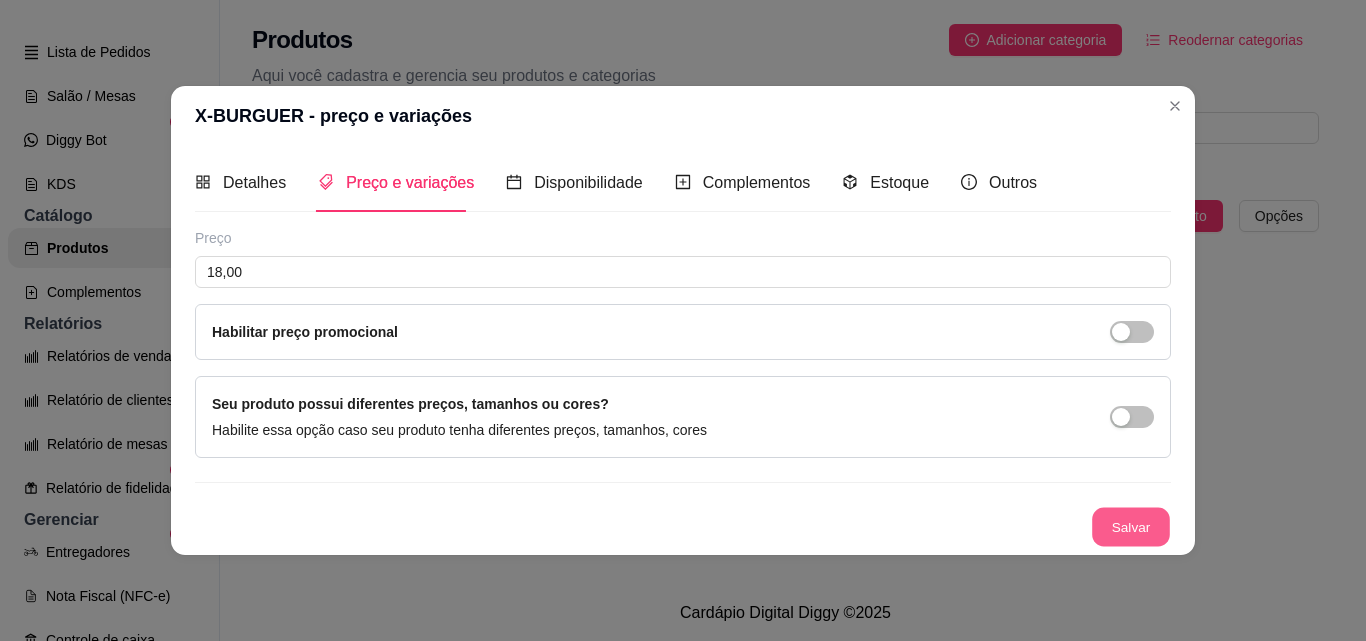 click on "Salvar" at bounding box center (1131, 526) 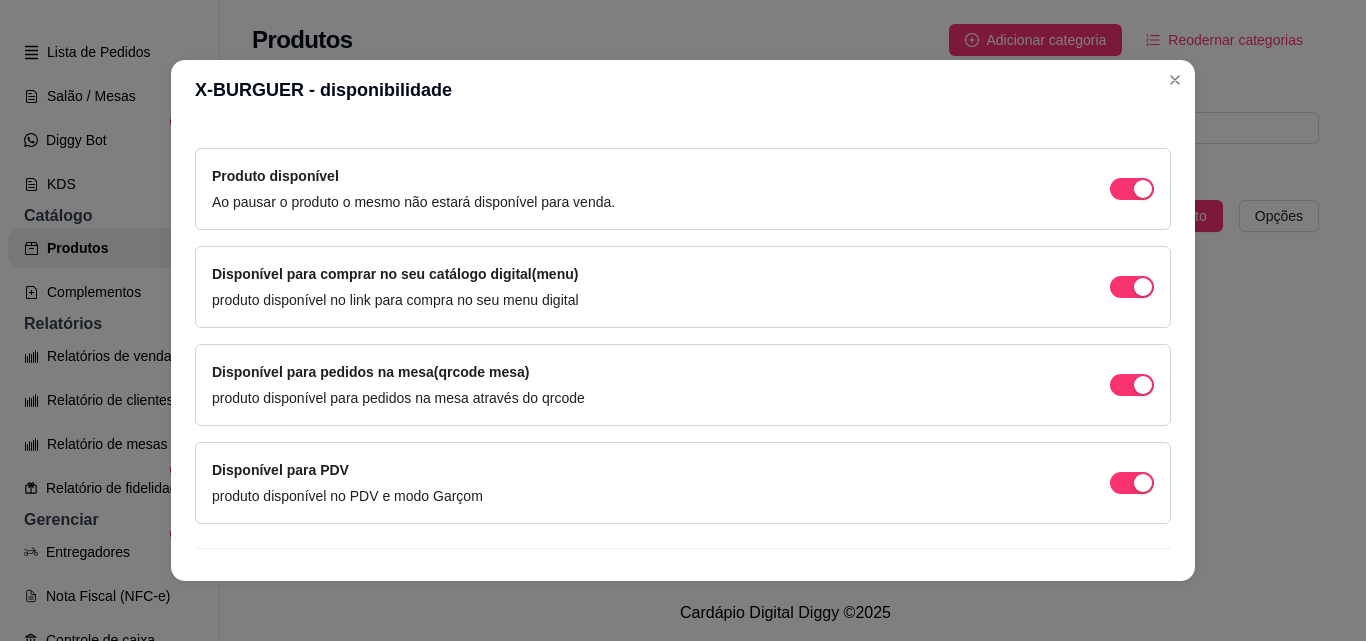 scroll, scrollTop: 205, scrollLeft: 0, axis: vertical 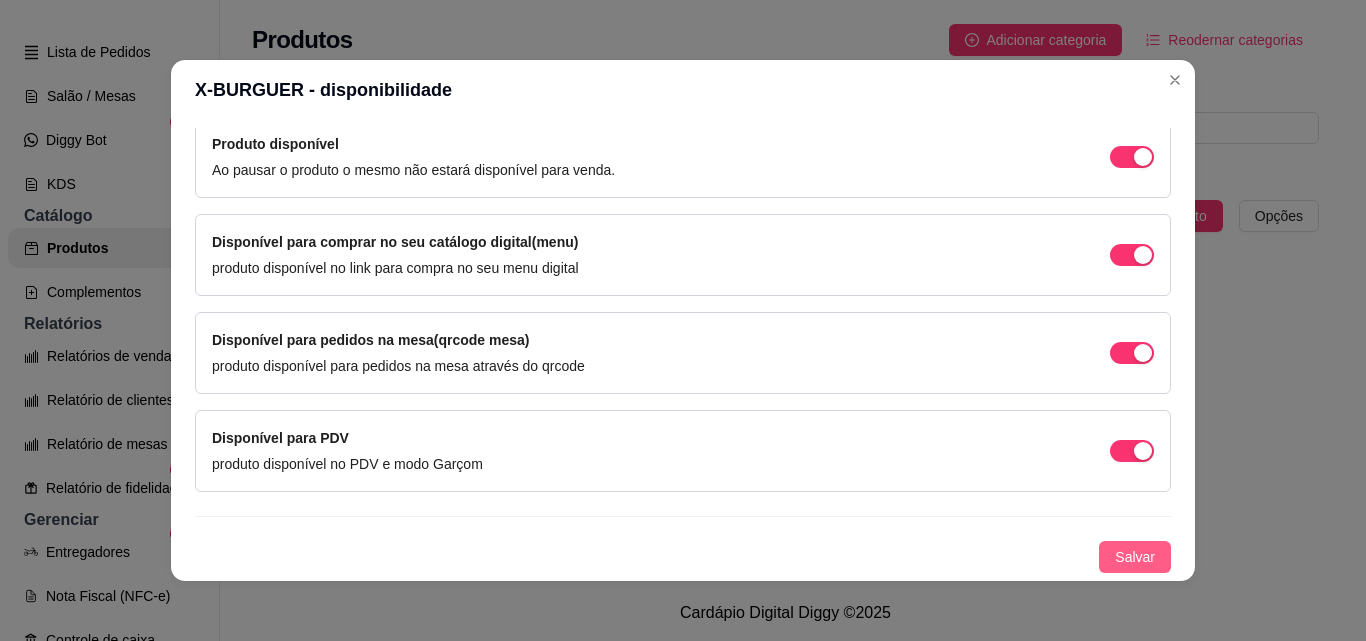 click on "Salvar" at bounding box center (1135, 557) 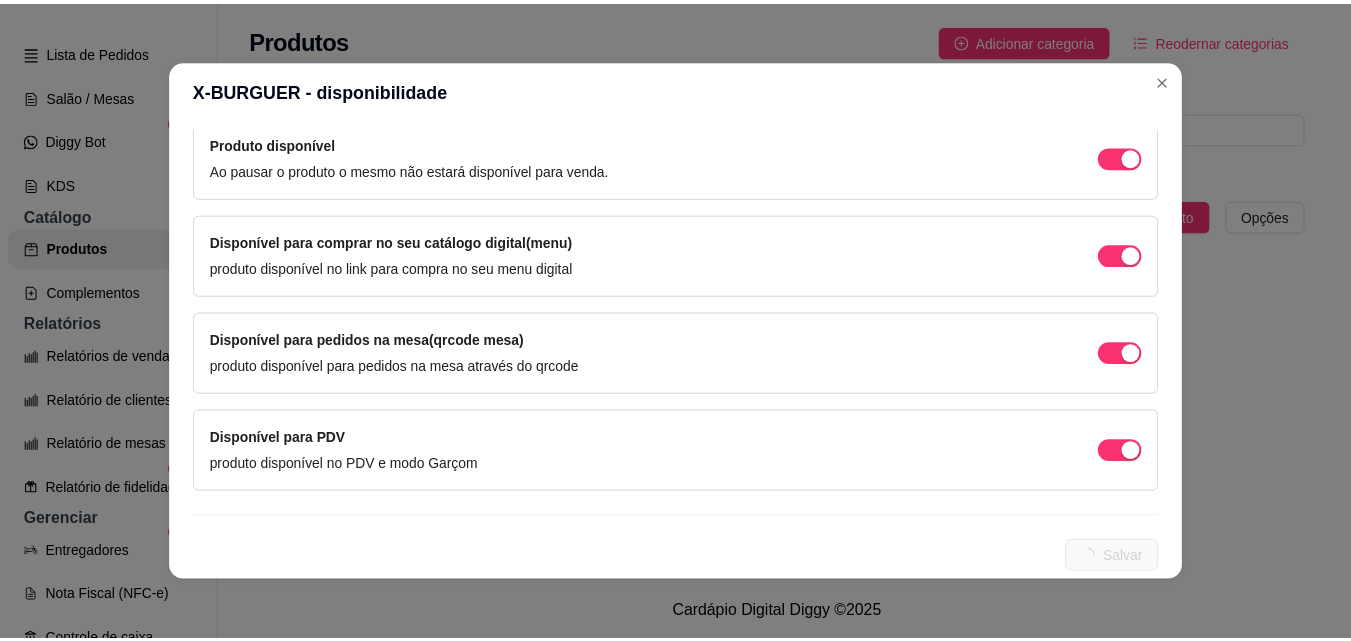 scroll, scrollTop: 0, scrollLeft: 0, axis: both 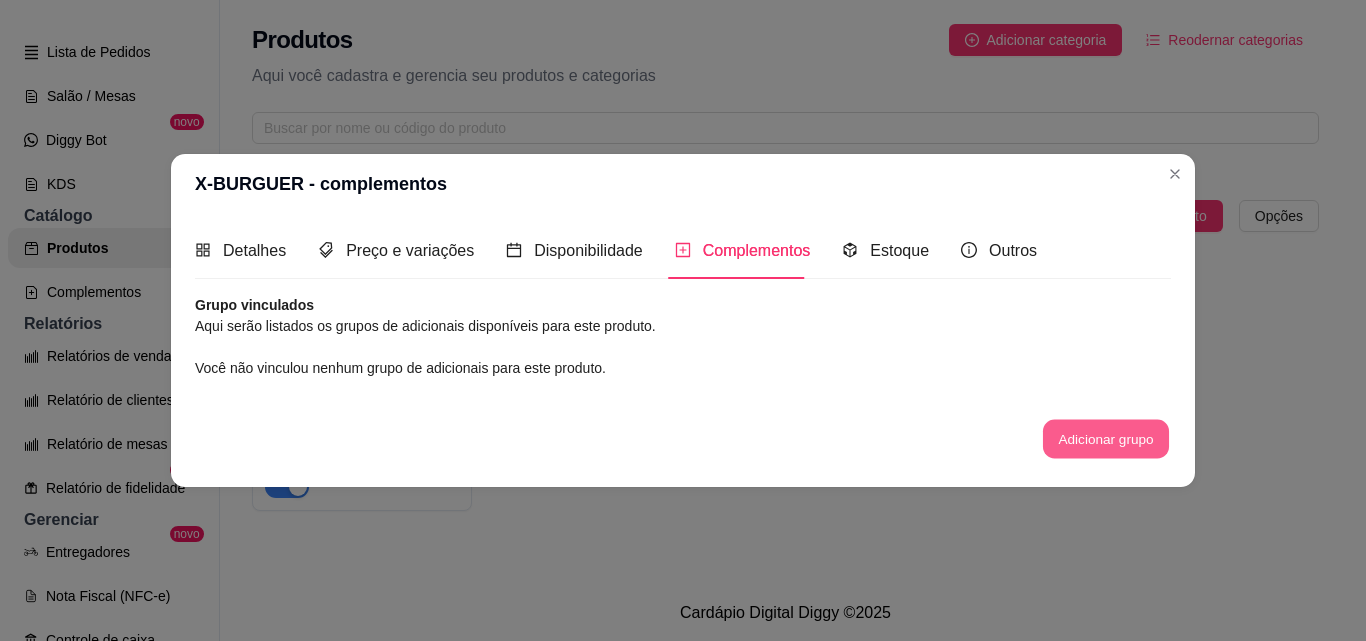 click on "Adicionar grupo" at bounding box center [1106, 439] 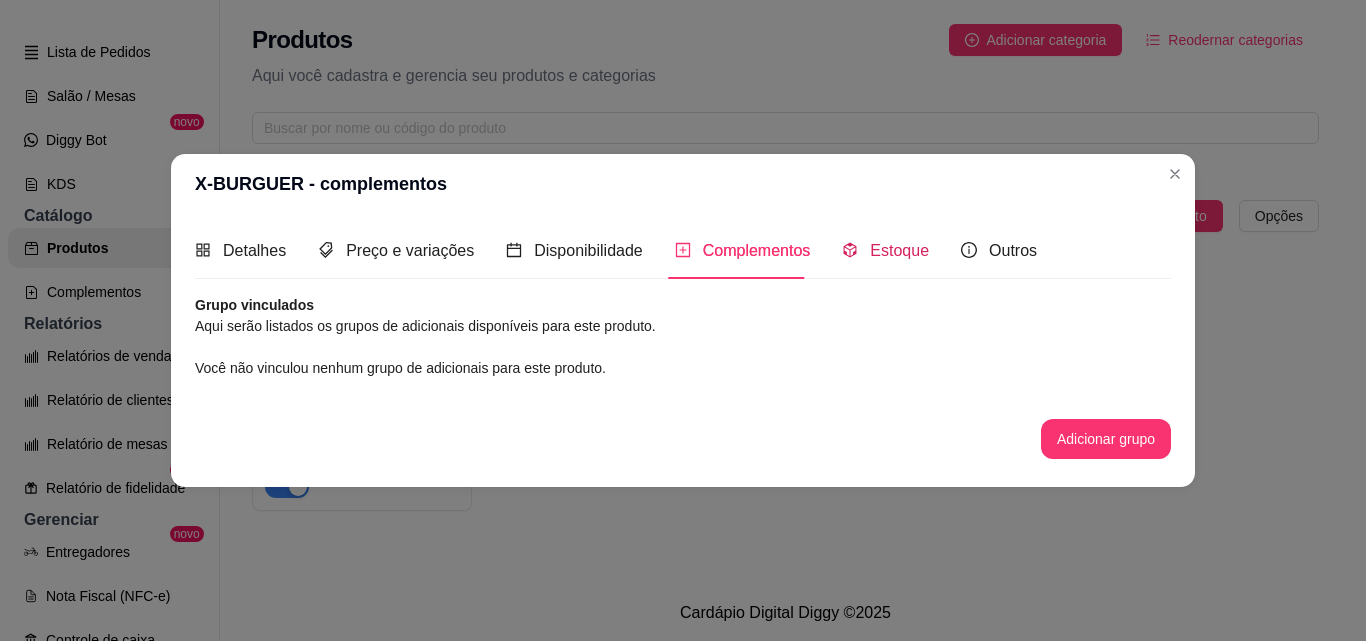 click on "Estoque" at bounding box center [899, 250] 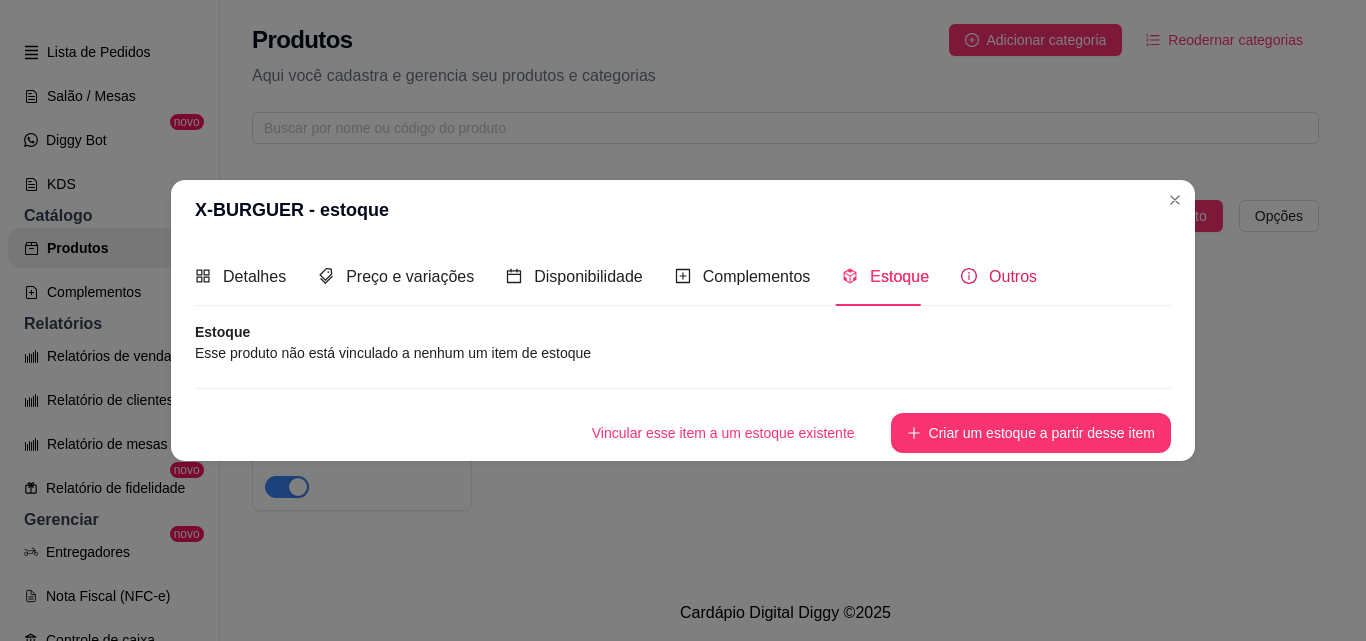 click on "Outros" at bounding box center [1013, 276] 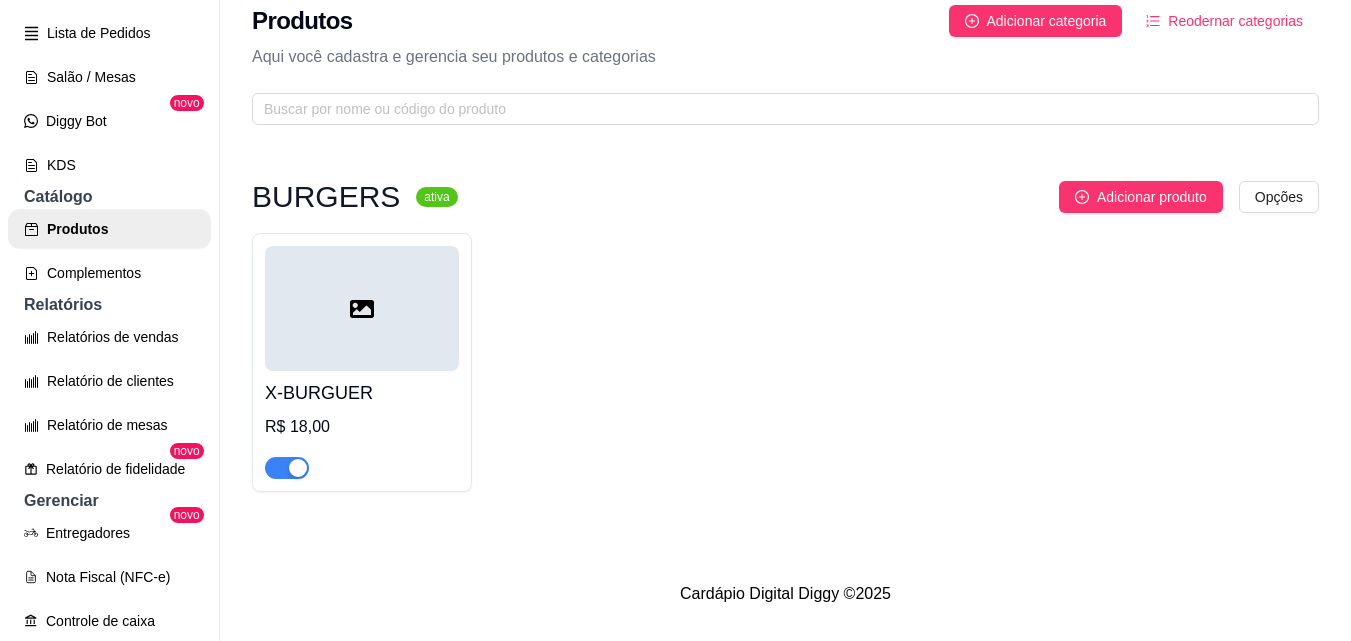 scroll, scrollTop: 32, scrollLeft: 0, axis: vertical 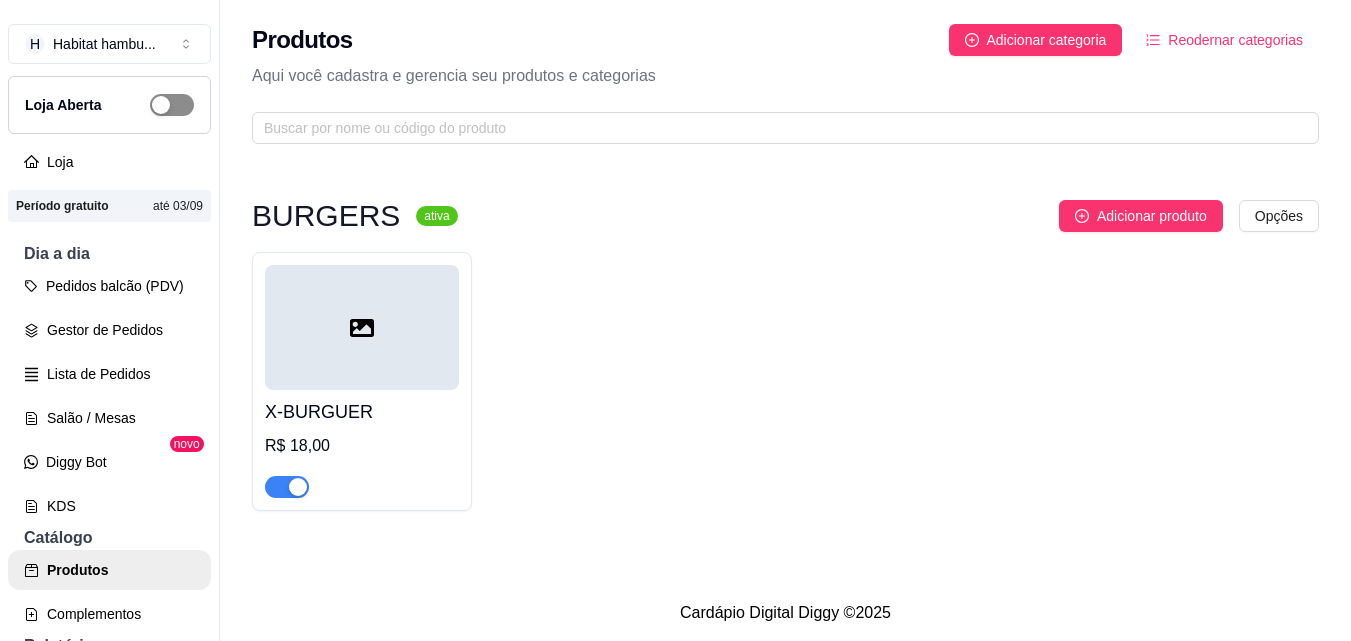 click at bounding box center [172, 105] 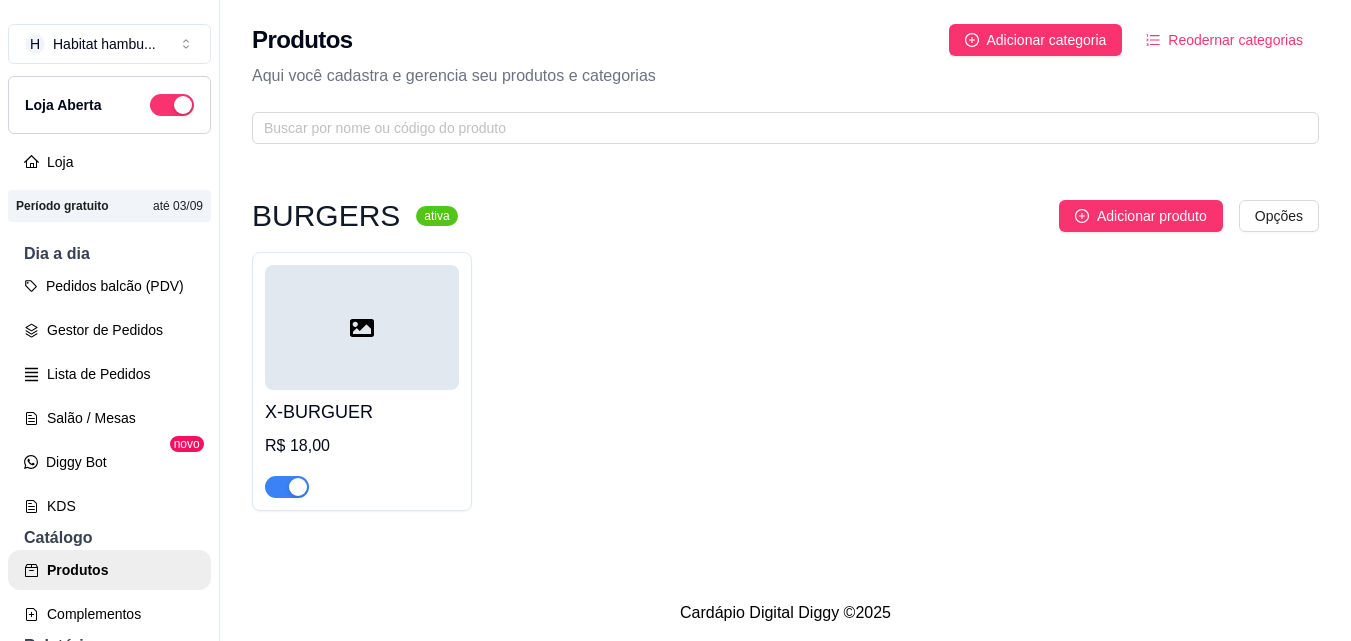 click 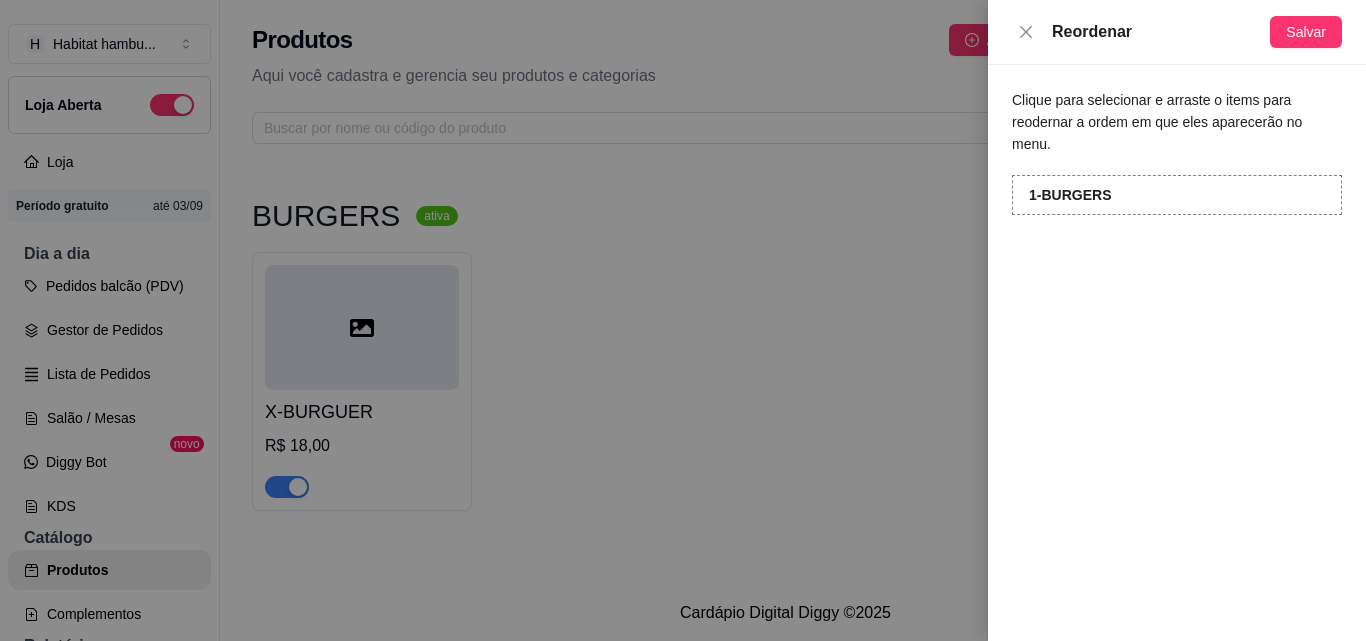 click at bounding box center [683, 320] 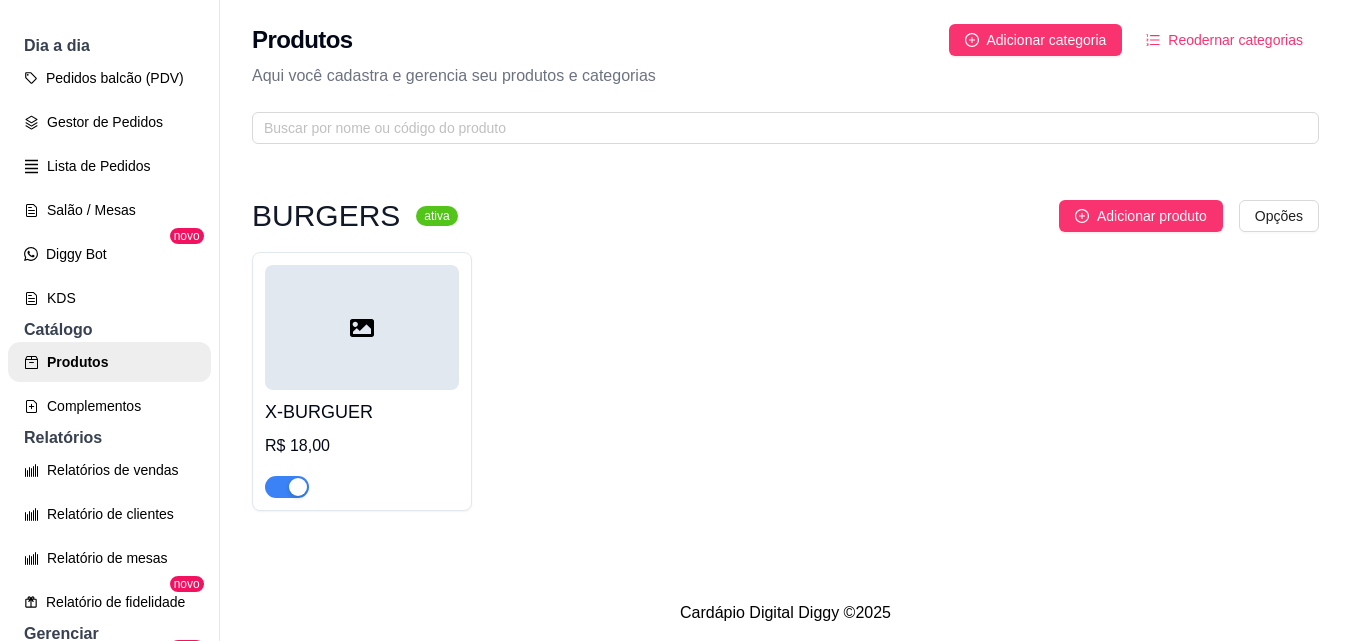 scroll, scrollTop: 213, scrollLeft: 0, axis: vertical 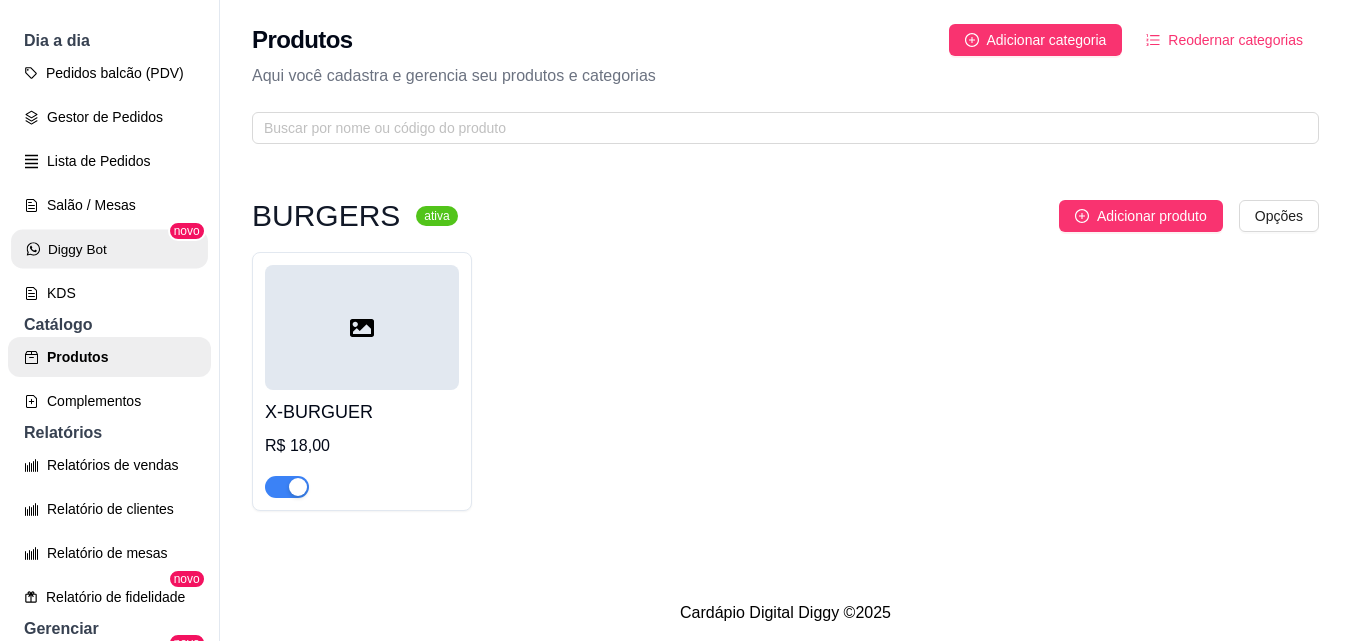 click on "Diggy Bot" at bounding box center (109, 249) 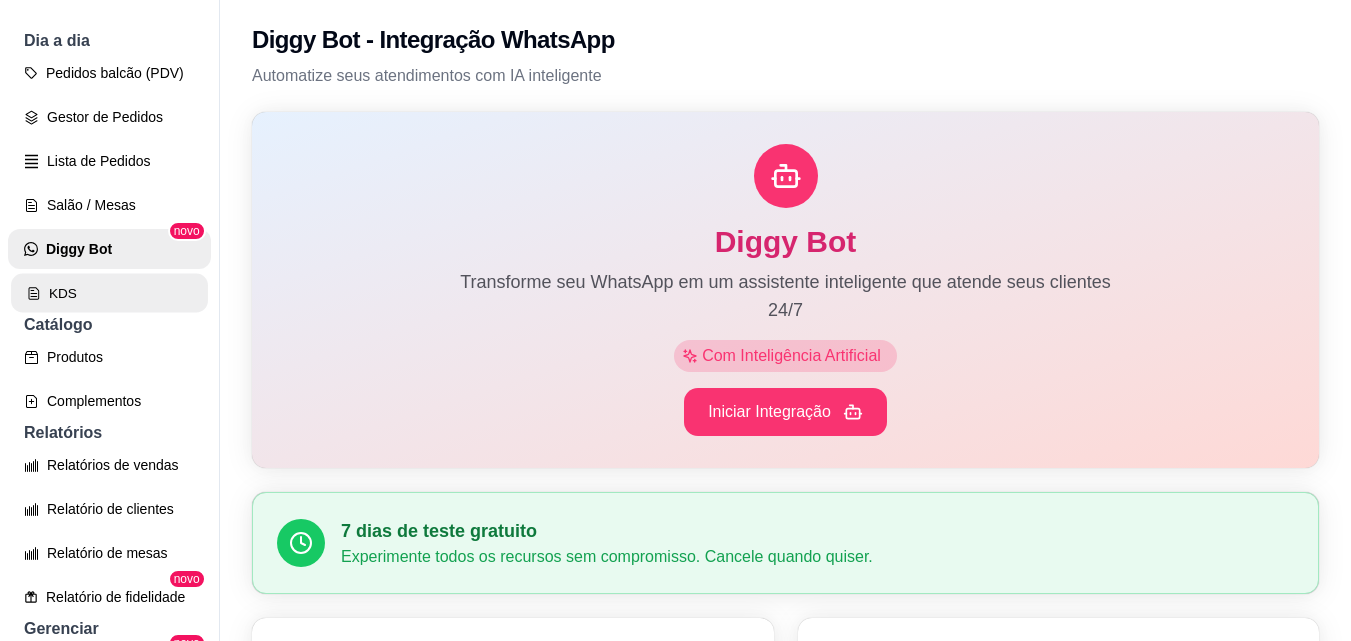 click on "KDS" at bounding box center (109, 293) 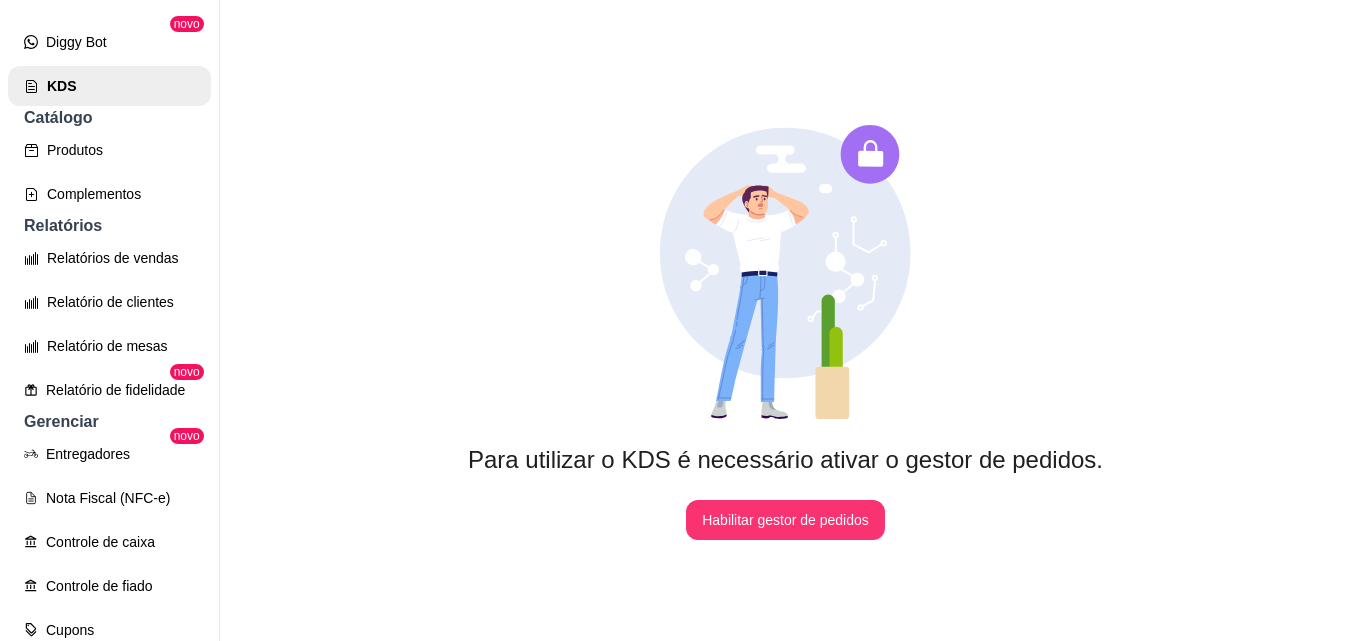 scroll, scrollTop: 425, scrollLeft: 0, axis: vertical 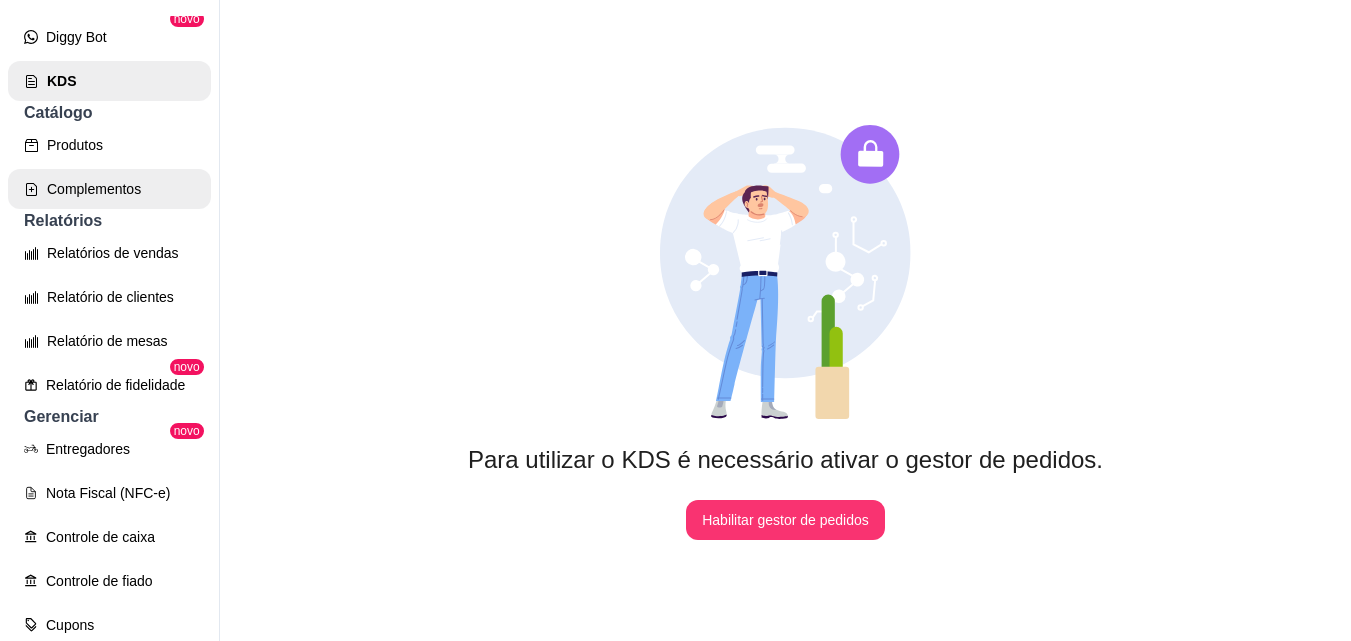 click on "Complementos" at bounding box center (109, 189) 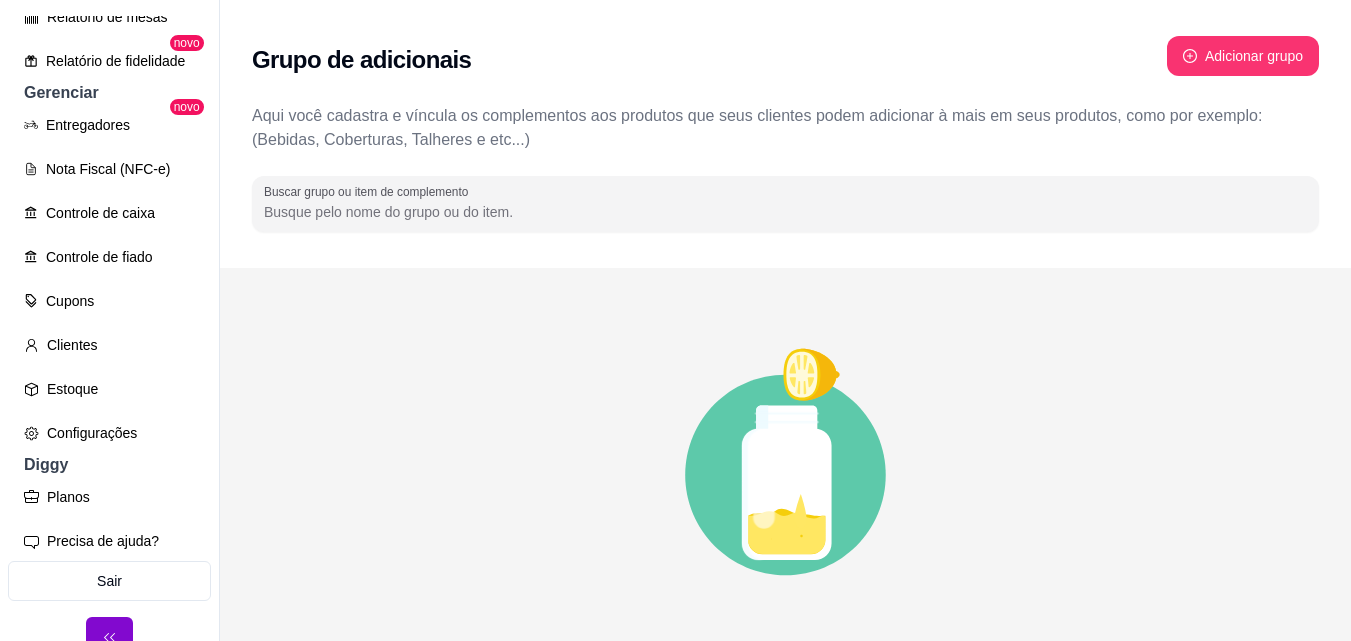 scroll, scrollTop: 761, scrollLeft: 0, axis: vertical 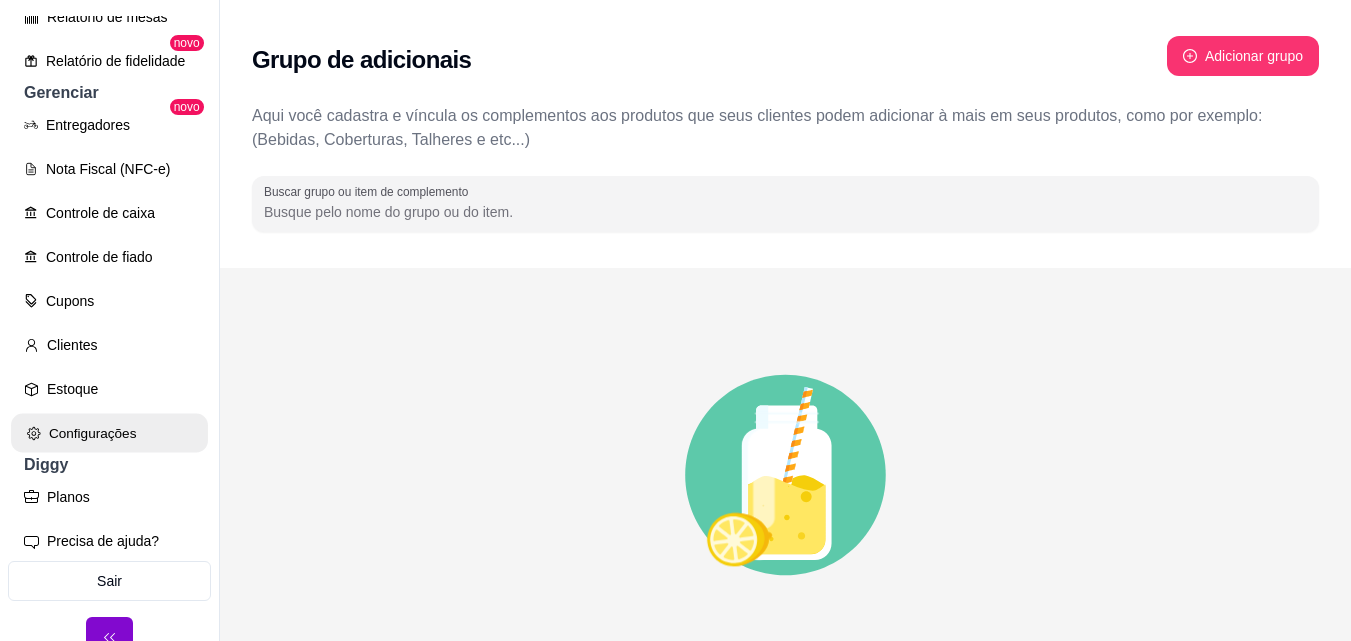 click on "Configurações" at bounding box center [109, 433] 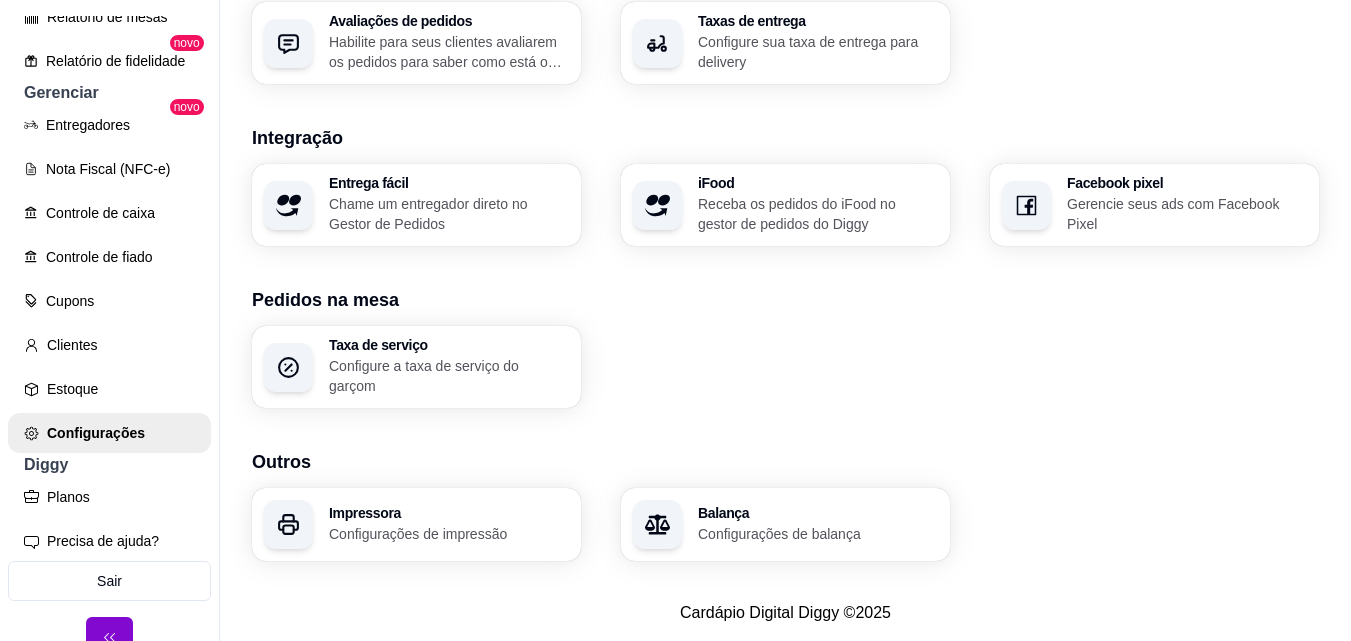 scroll, scrollTop: 783, scrollLeft: 0, axis: vertical 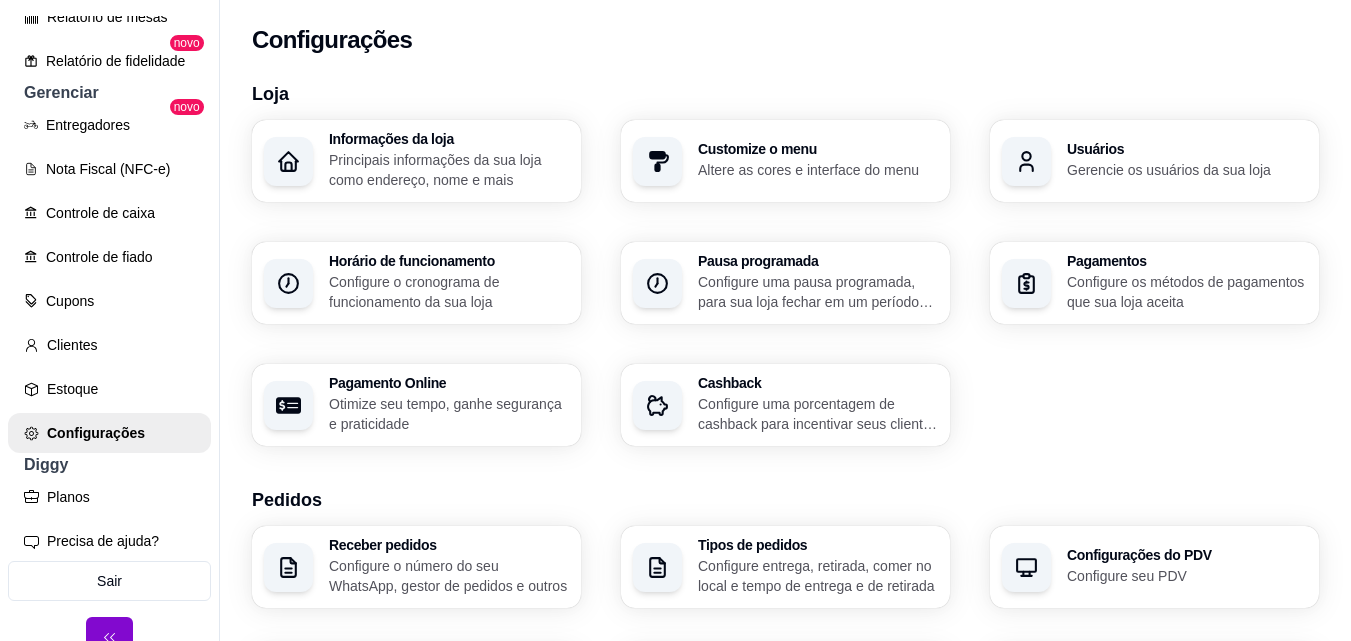click on "Usuários Gerencie os usuários da sua loja" at bounding box center [1187, 161] 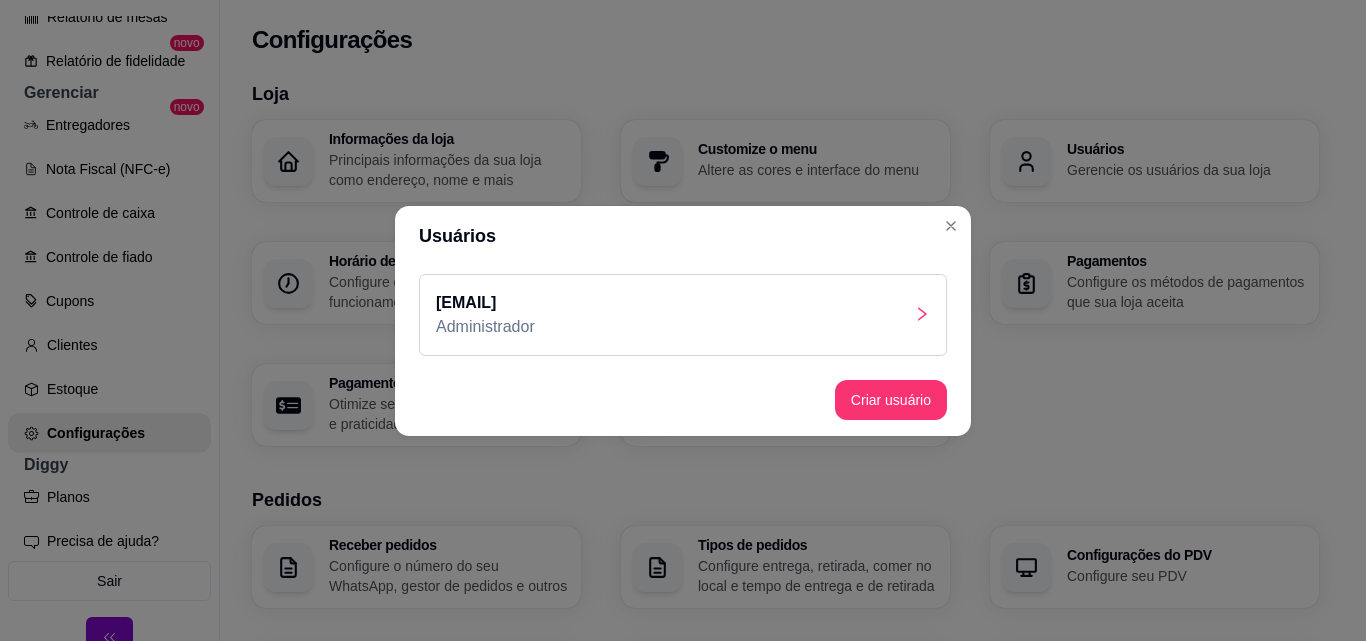 click 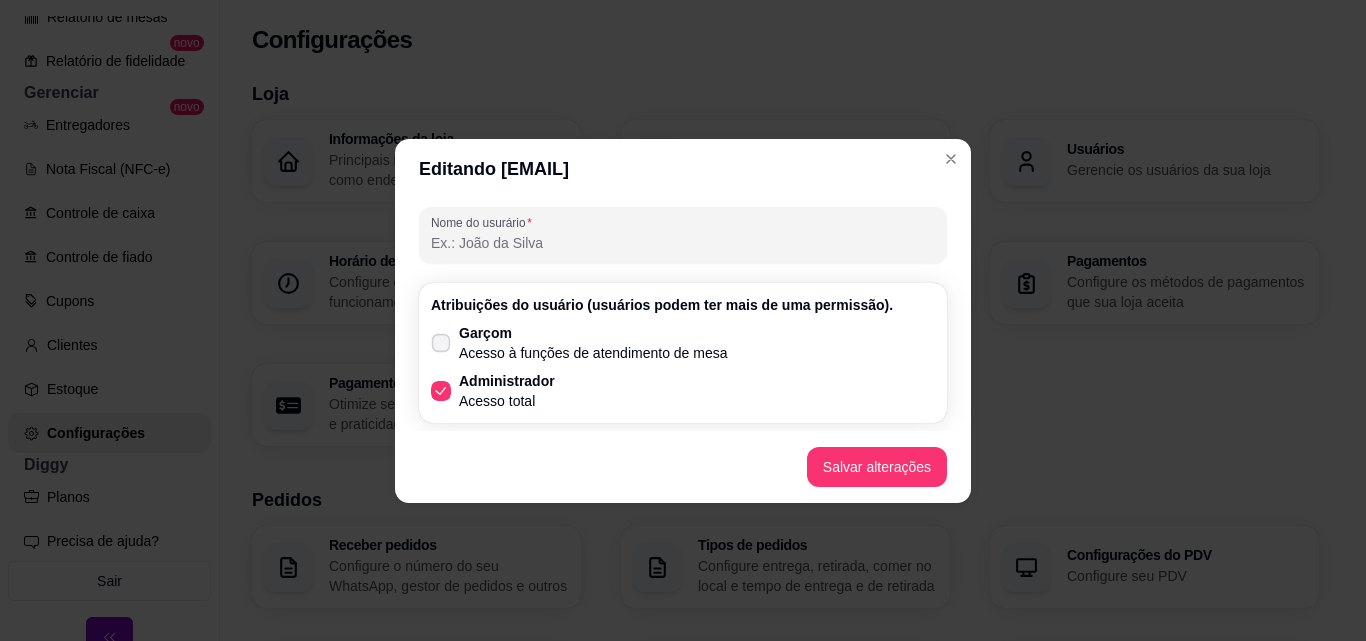 click 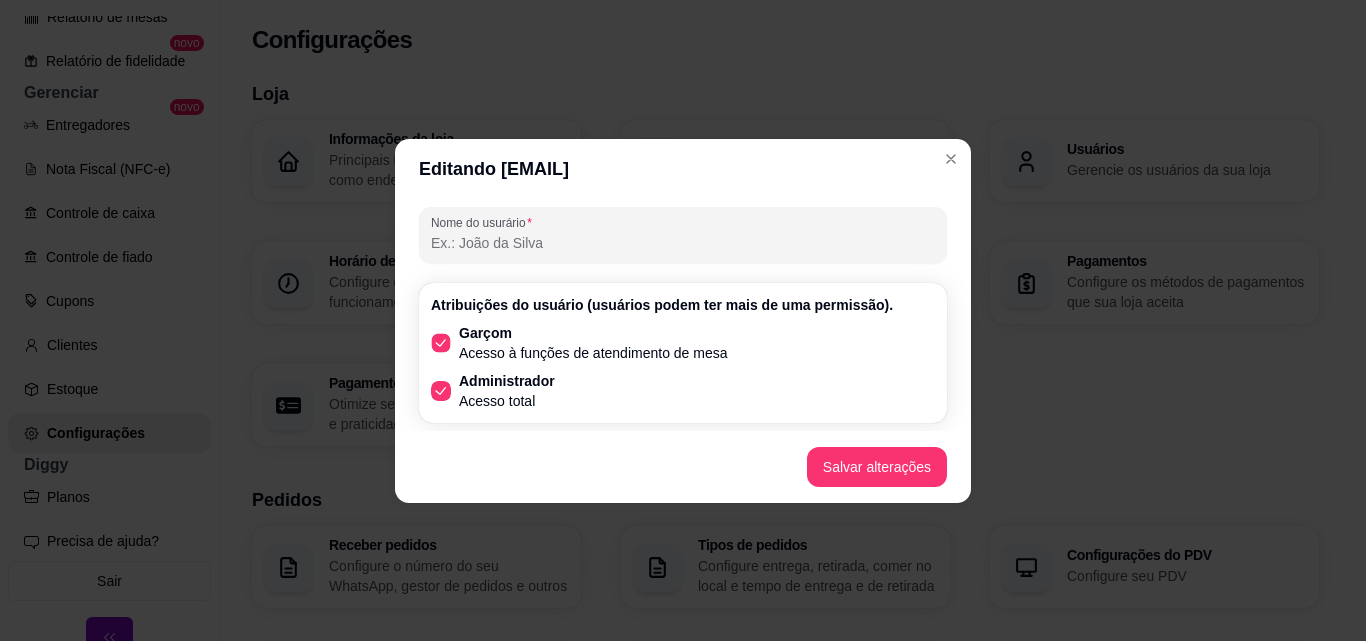click 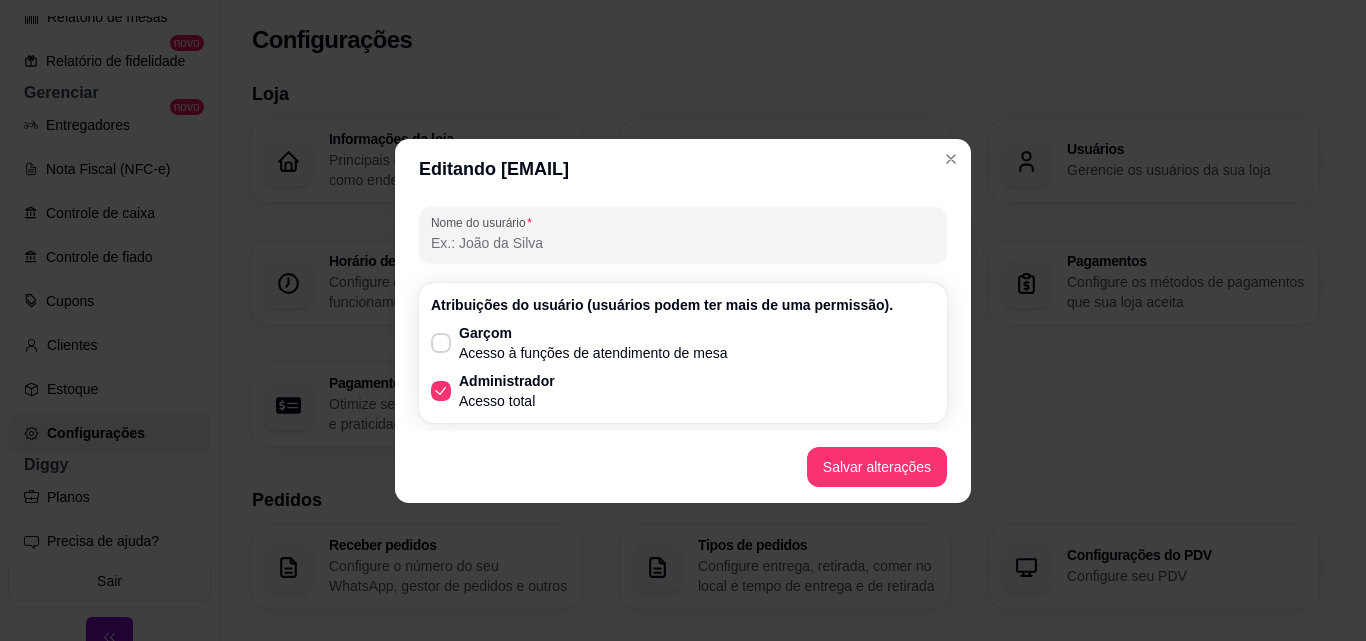 click on "Nome do usurário" at bounding box center [683, 243] 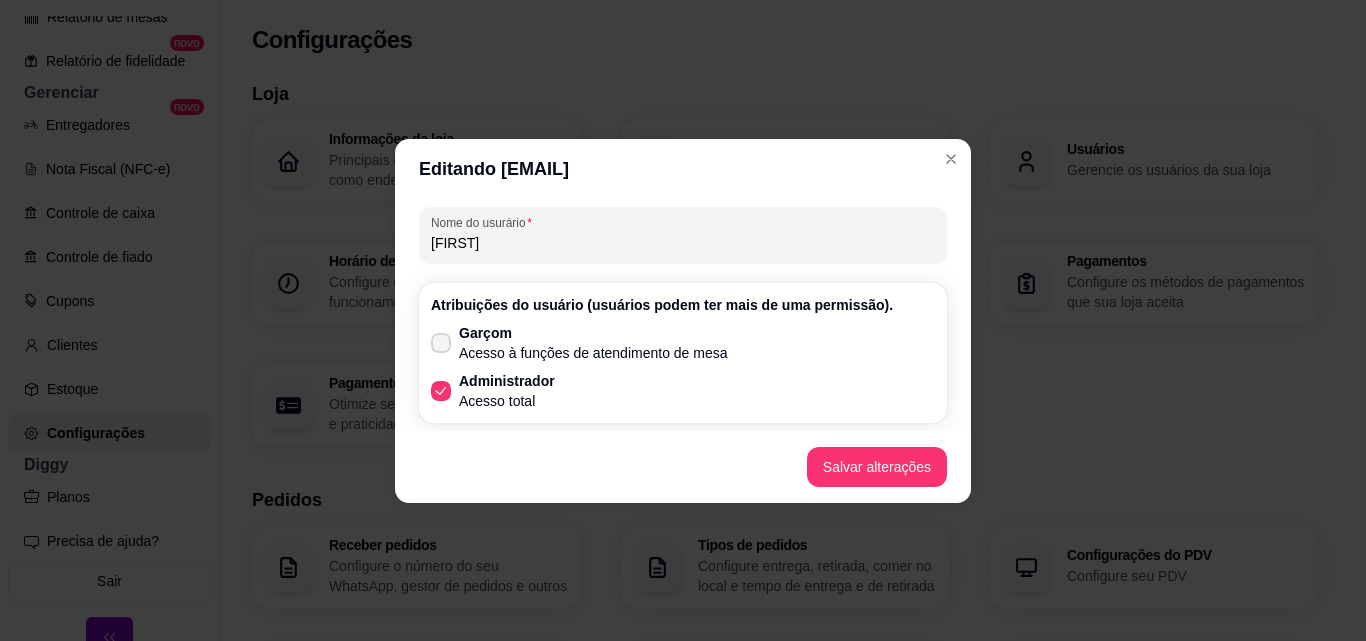 type on "MARIANE" 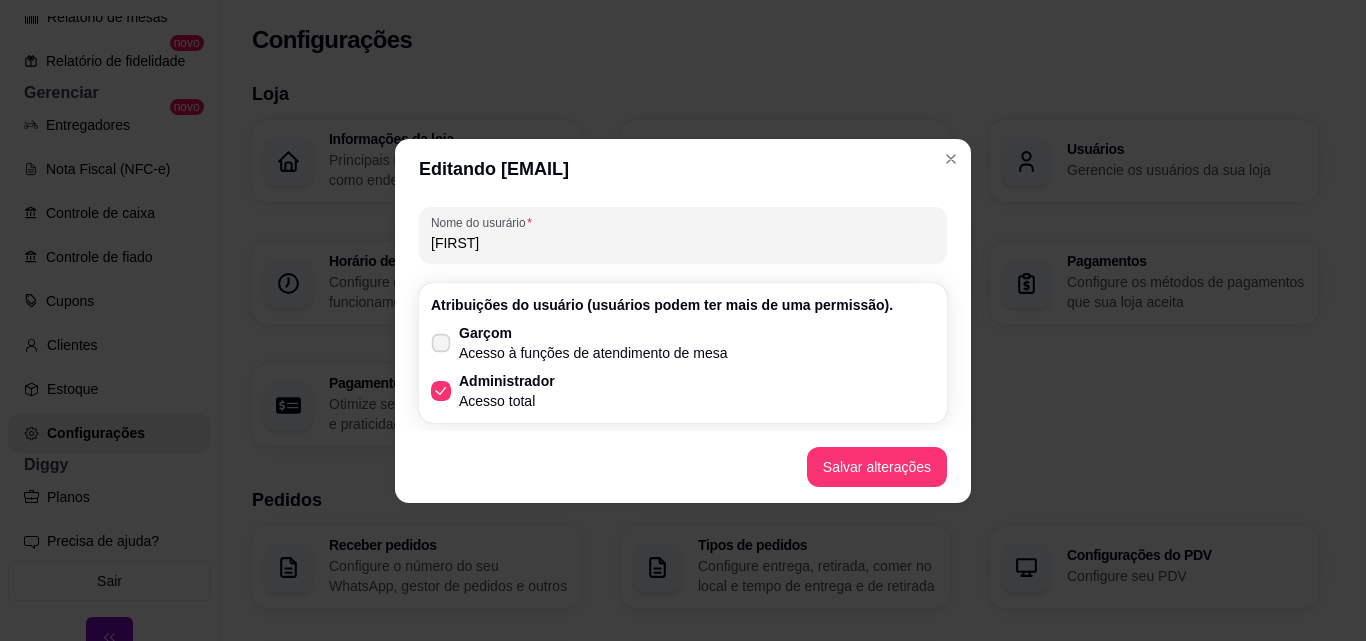 click 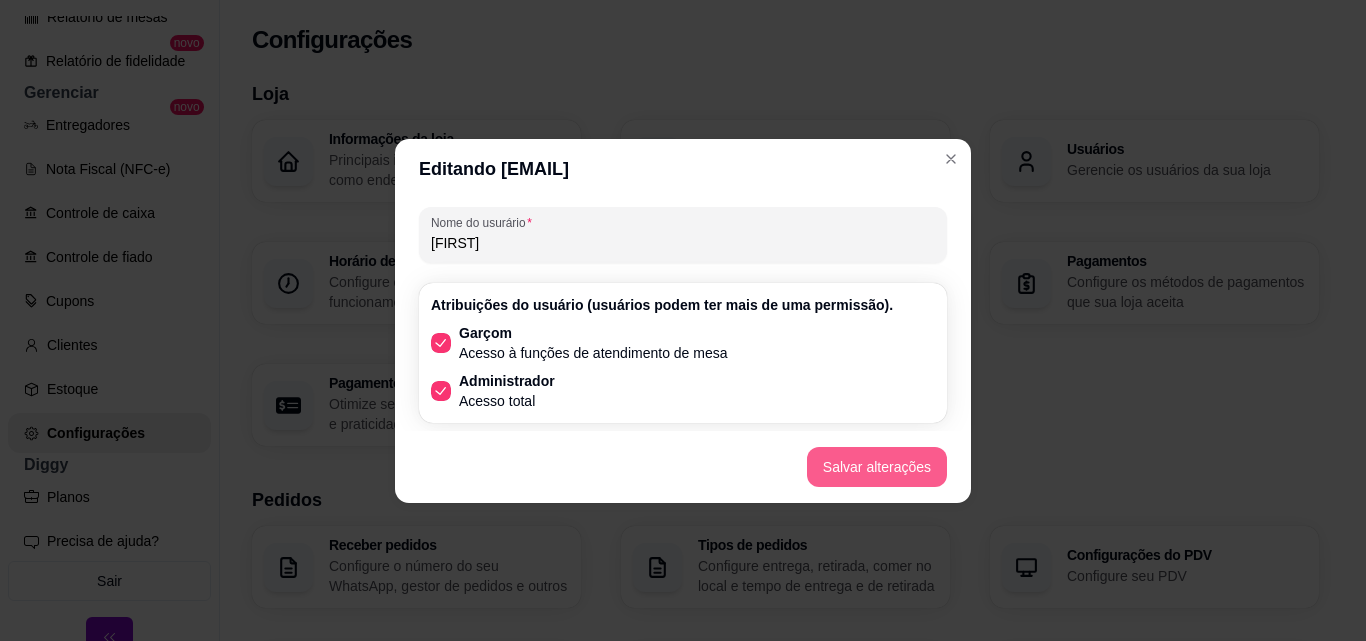 click on "Salvar alterações" at bounding box center [877, 467] 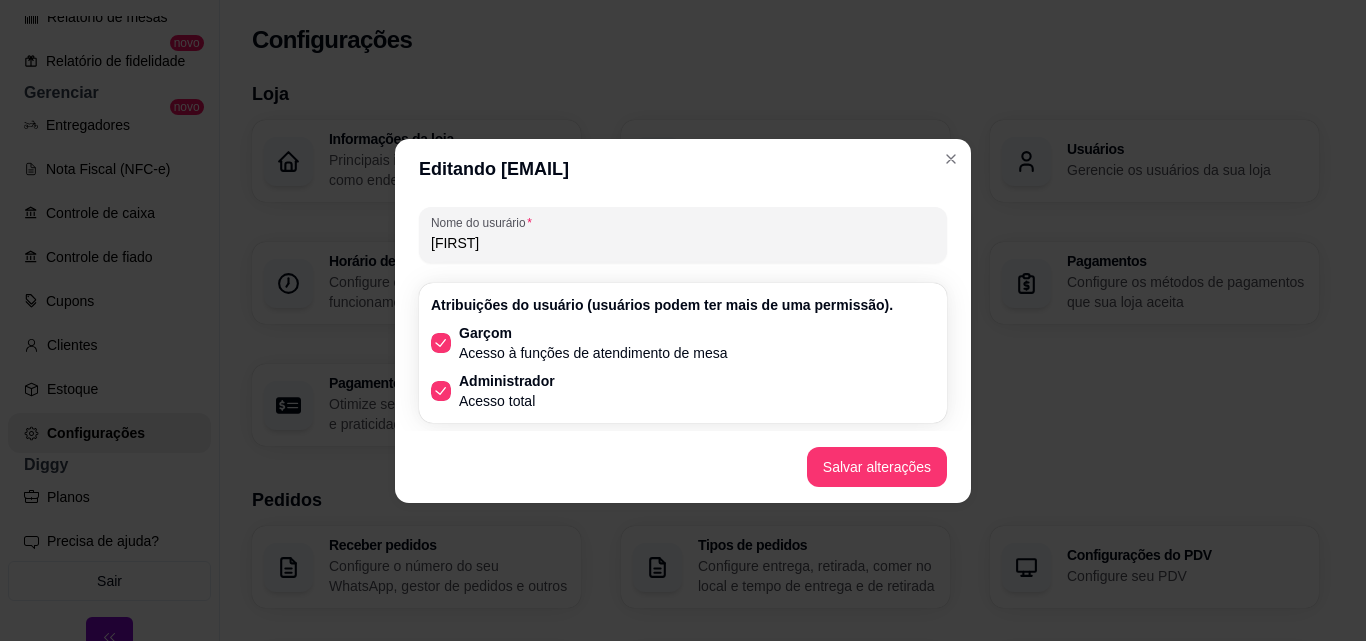 drag, startPoint x: 488, startPoint y: 241, endPoint x: 422, endPoint y: 253, distance: 67.08204 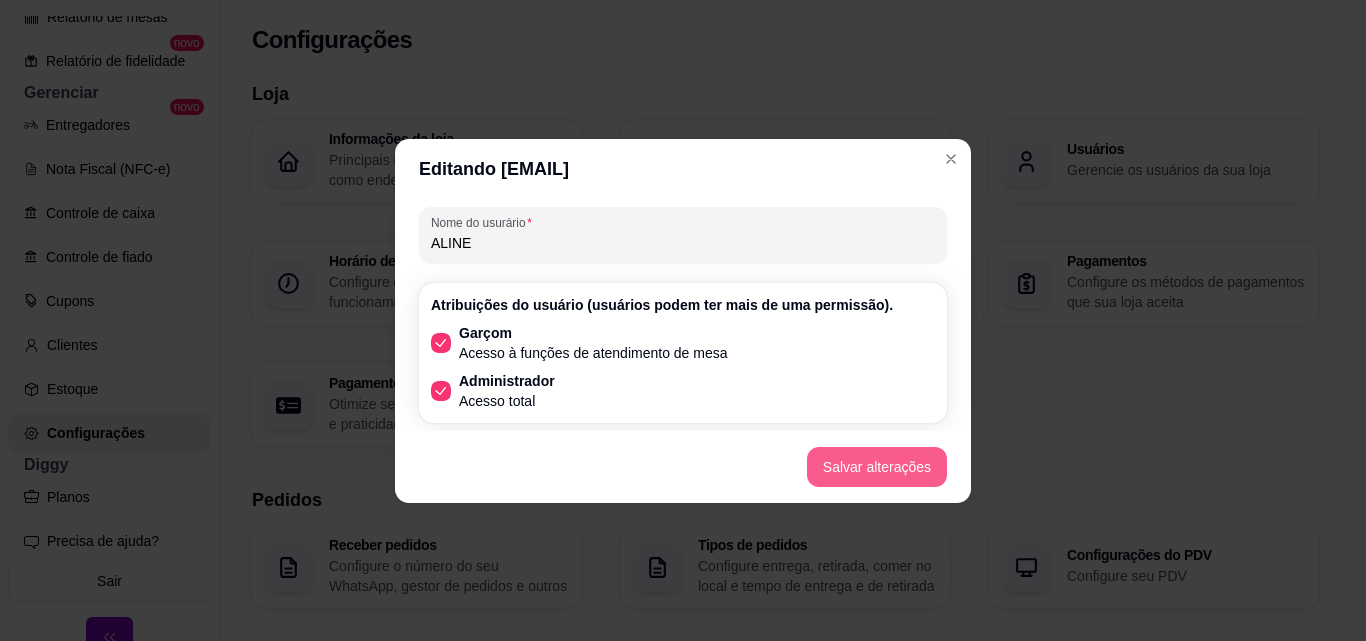 type on "ALINE" 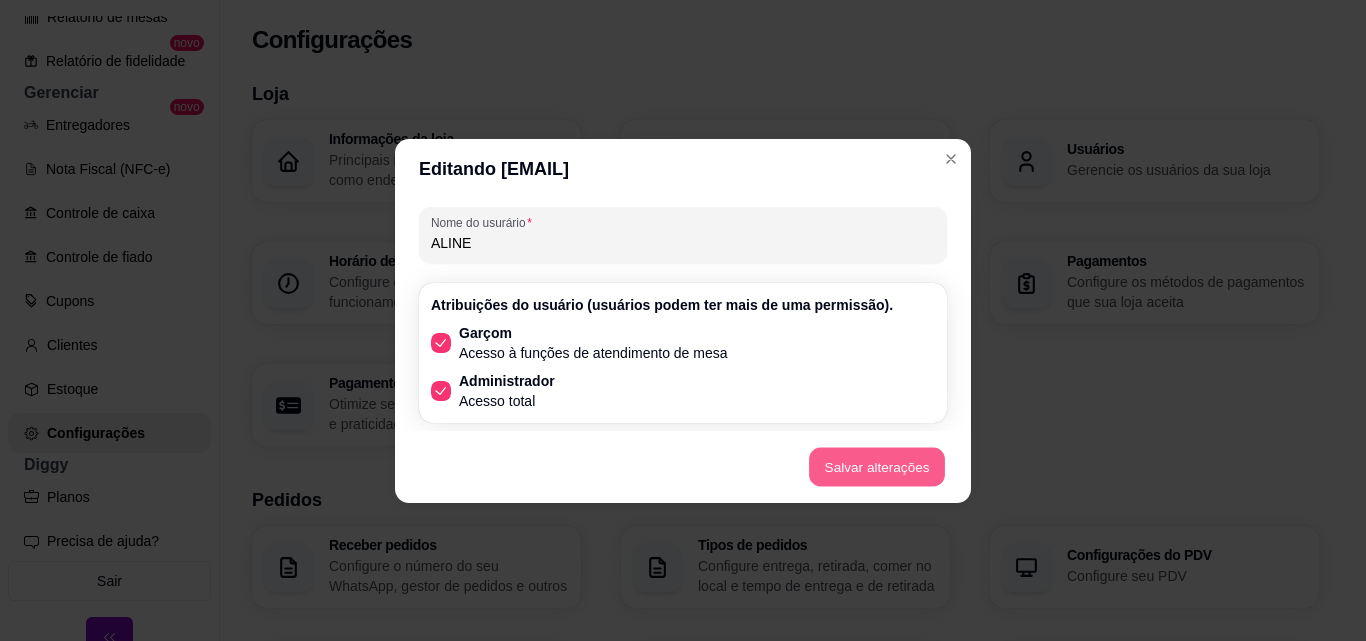 click on "Salvar alterações" at bounding box center [877, 466] 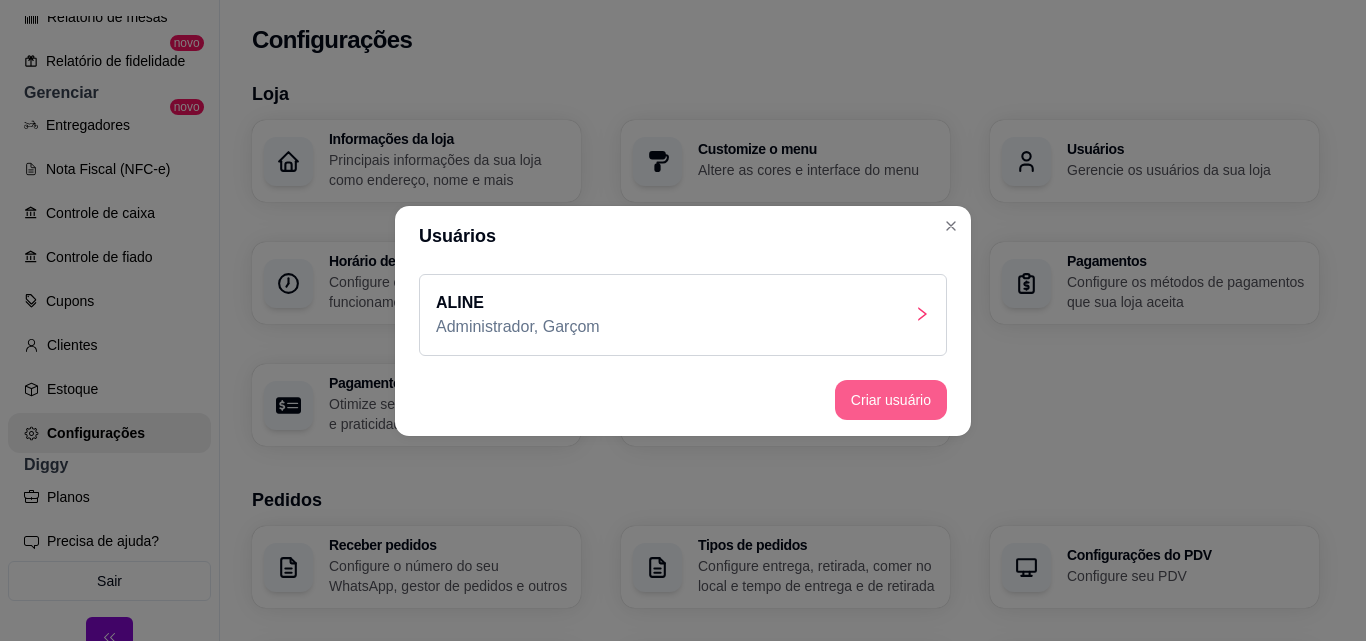 click on "Criar usuário" at bounding box center (891, 400) 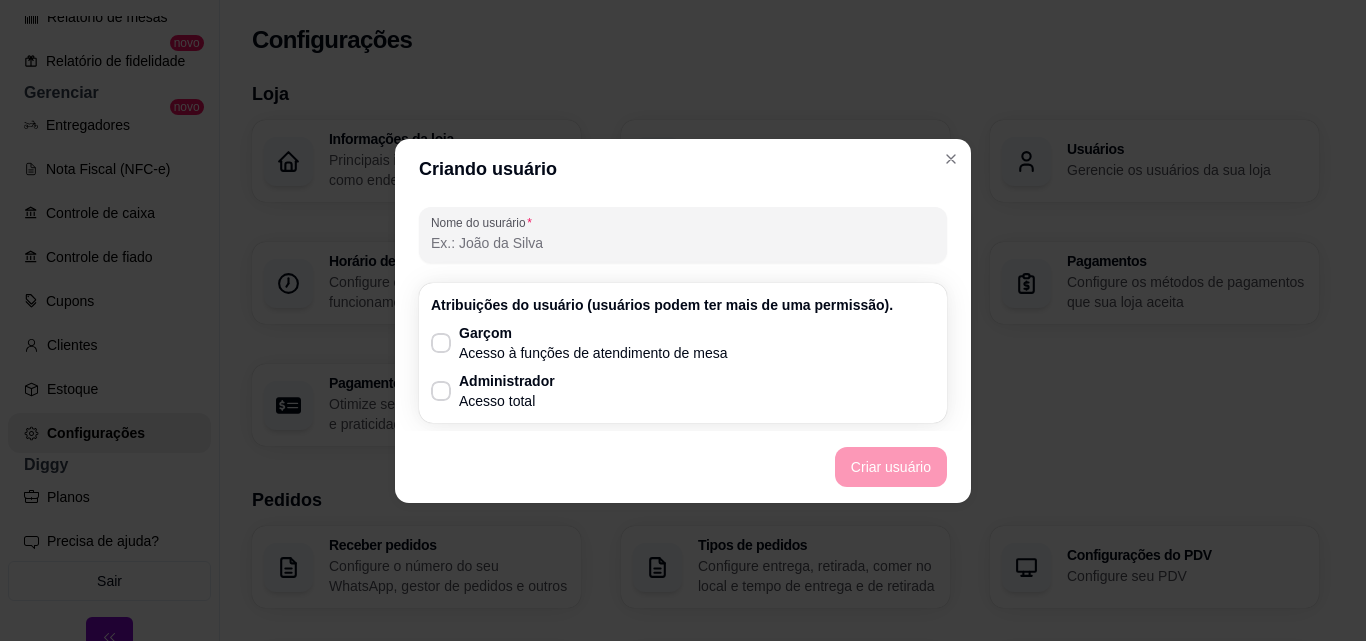 click on "Nome do usurário" at bounding box center [683, 243] 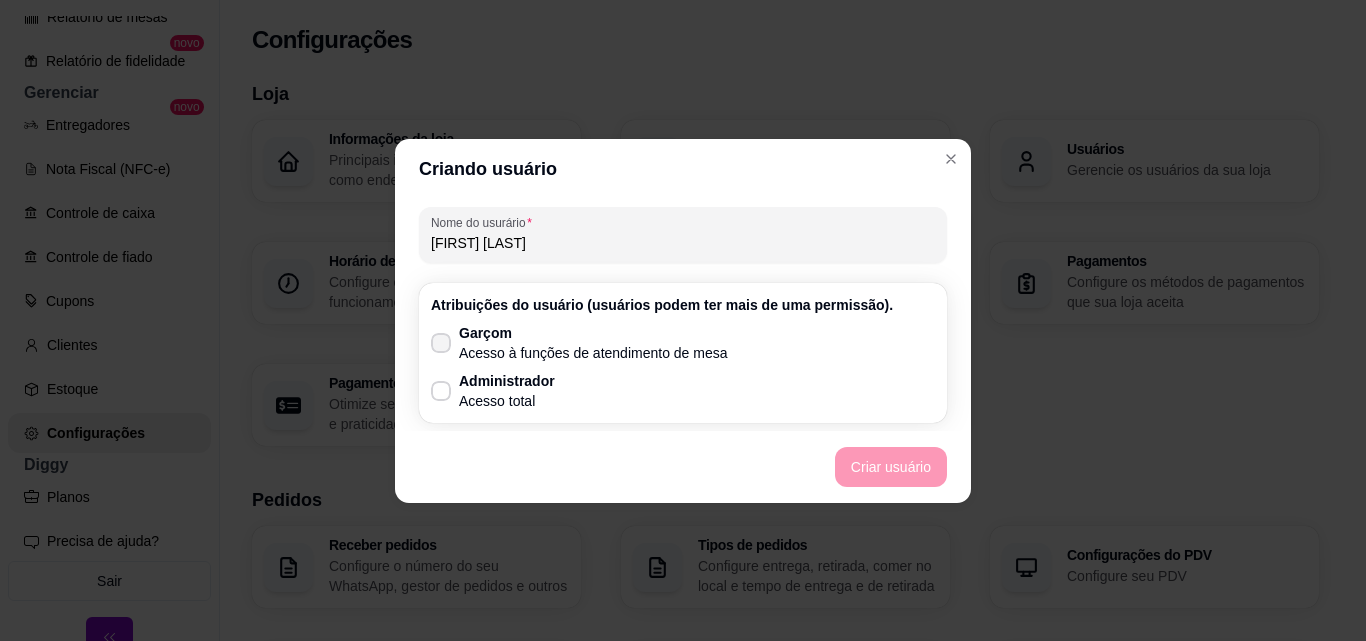 type on "MARIANE VANDERLINDE" 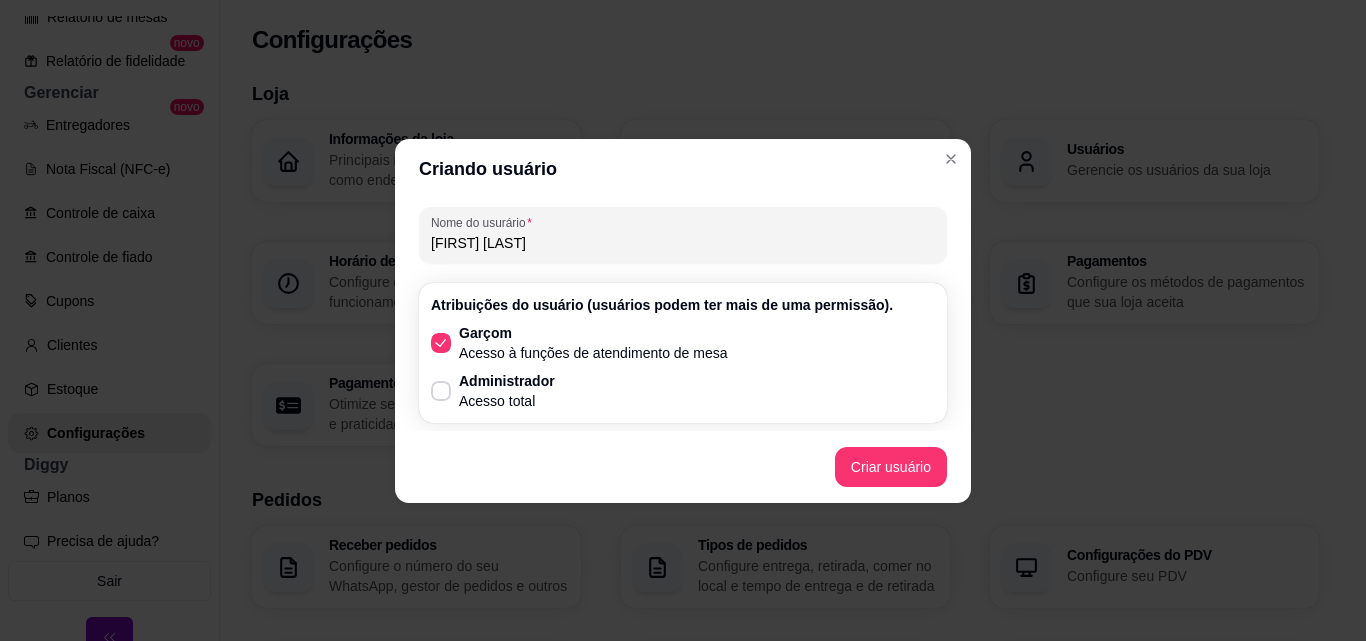 drag, startPoint x: 591, startPoint y: 243, endPoint x: 497, endPoint y: 253, distance: 94.53042 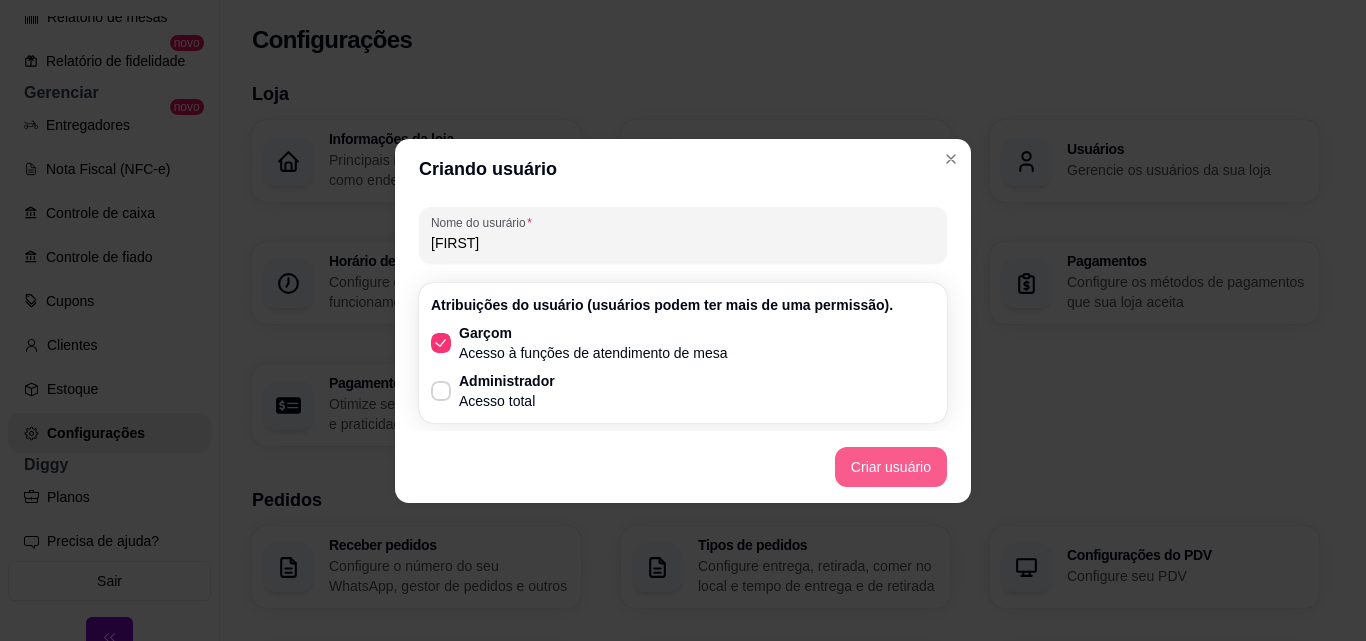 type on "MARIANE" 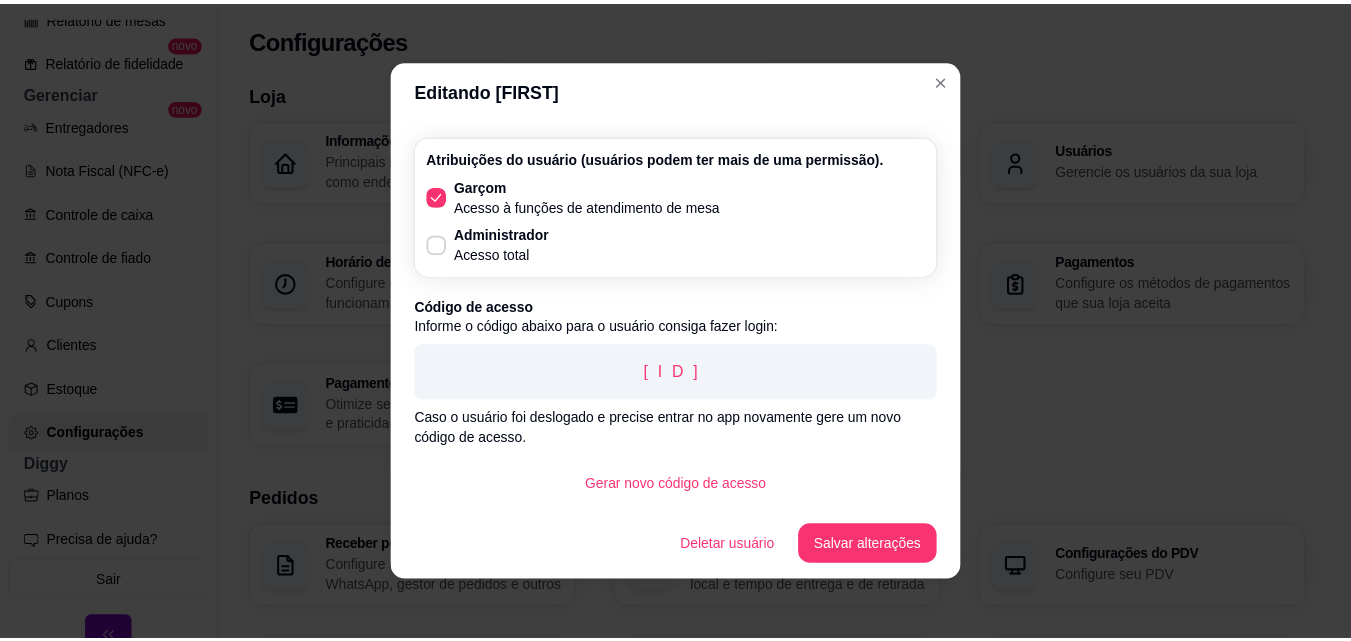 scroll, scrollTop: 71, scrollLeft: 0, axis: vertical 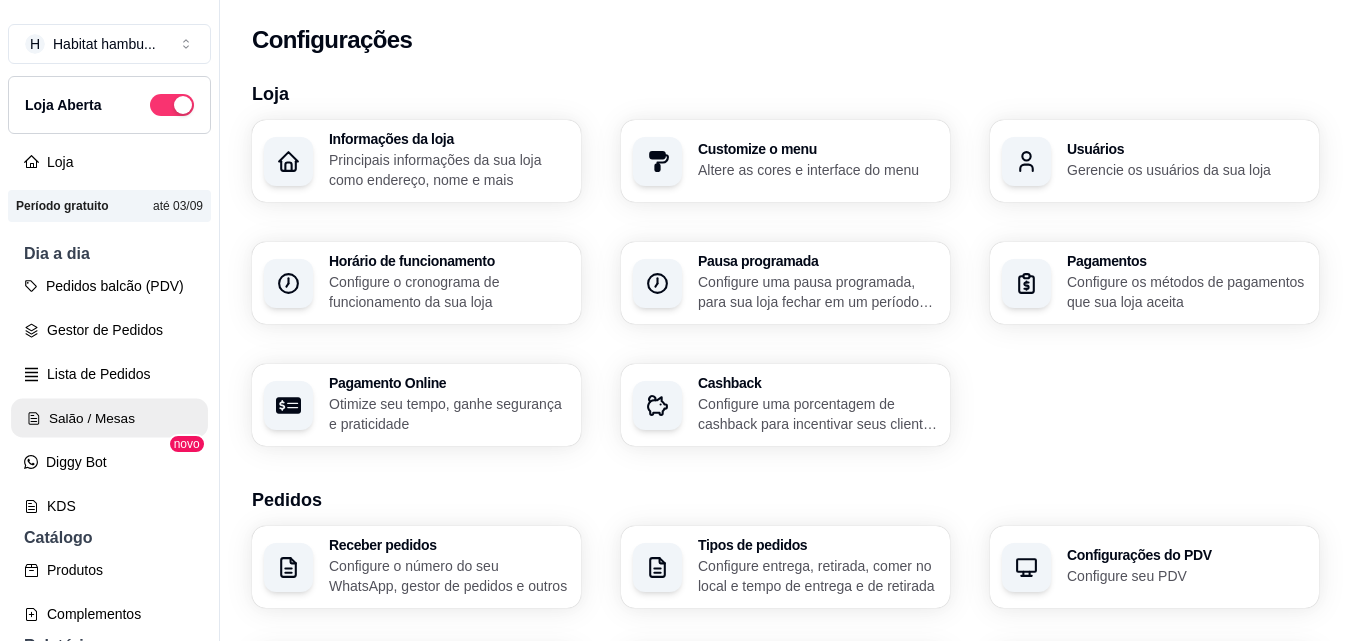 click on "Salão / Mesas" at bounding box center [109, 418] 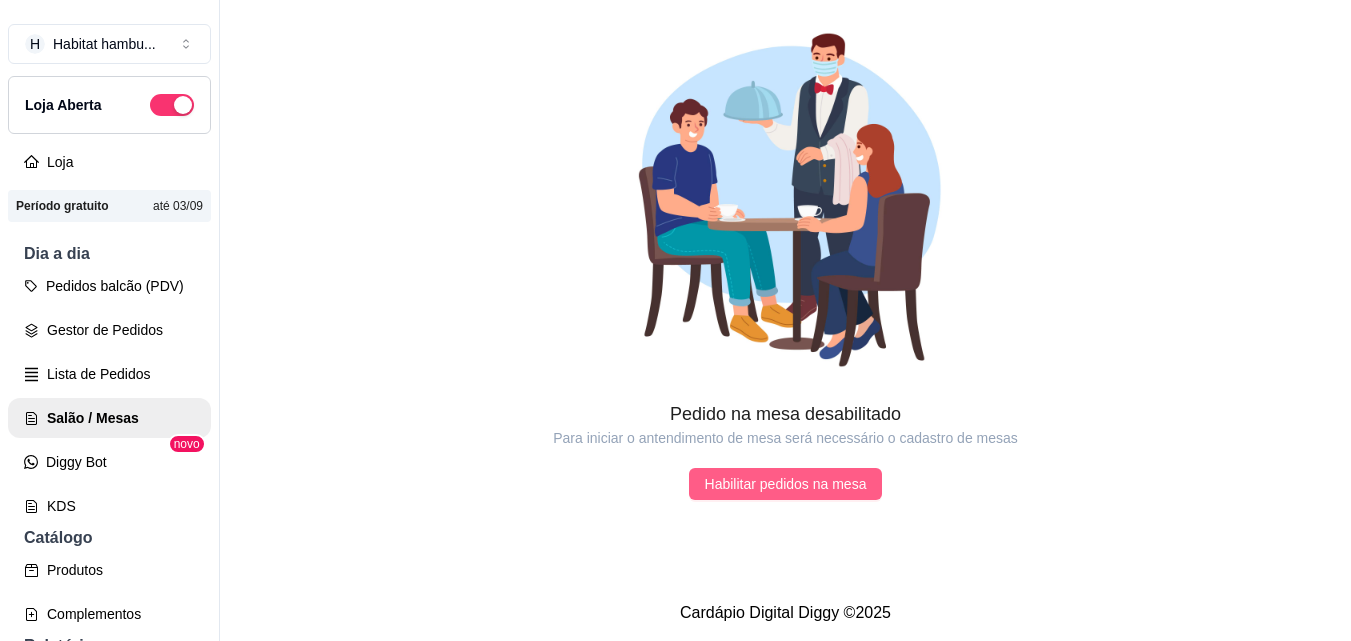 click on "Habilitar pedidos na mesa" at bounding box center (786, 484) 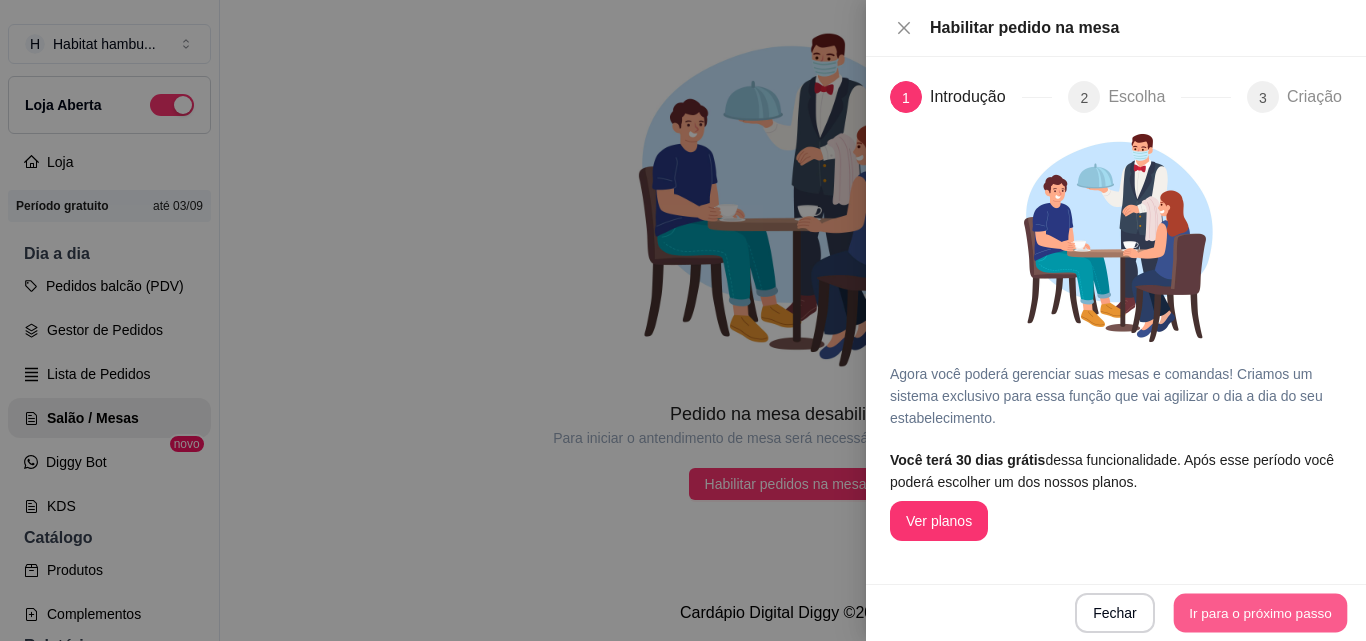 click on "Ir para o próximo passo" at bounding box center [1261, 613] 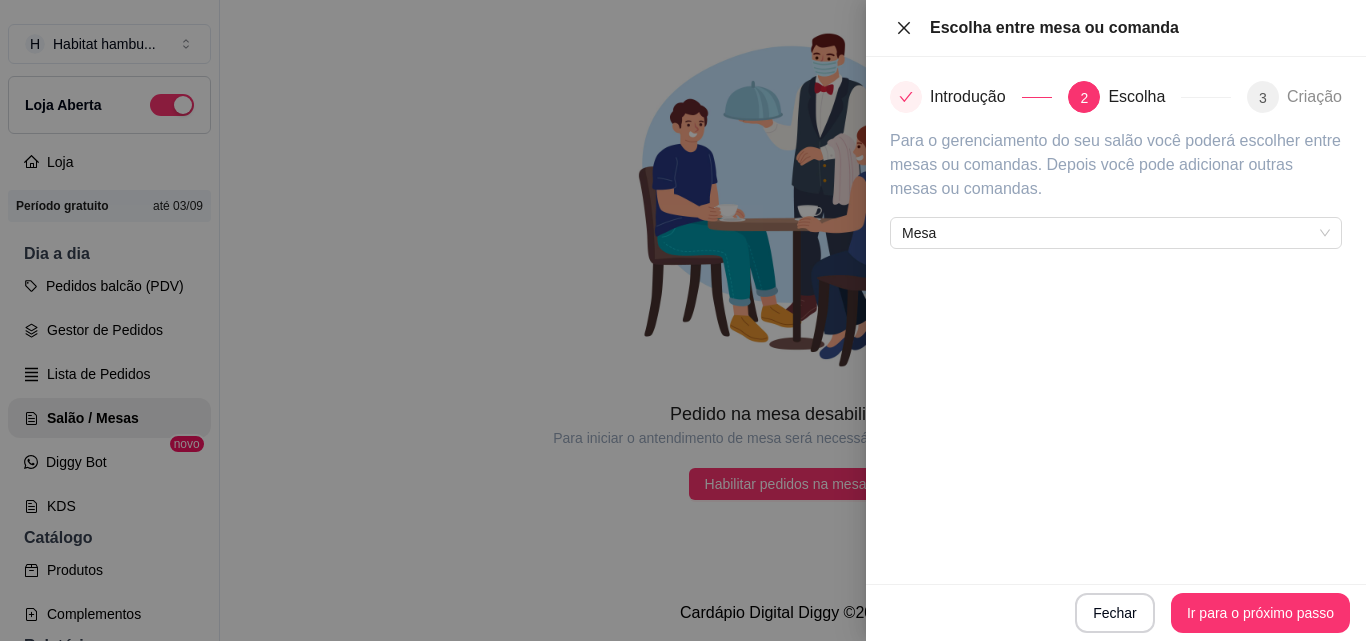 click 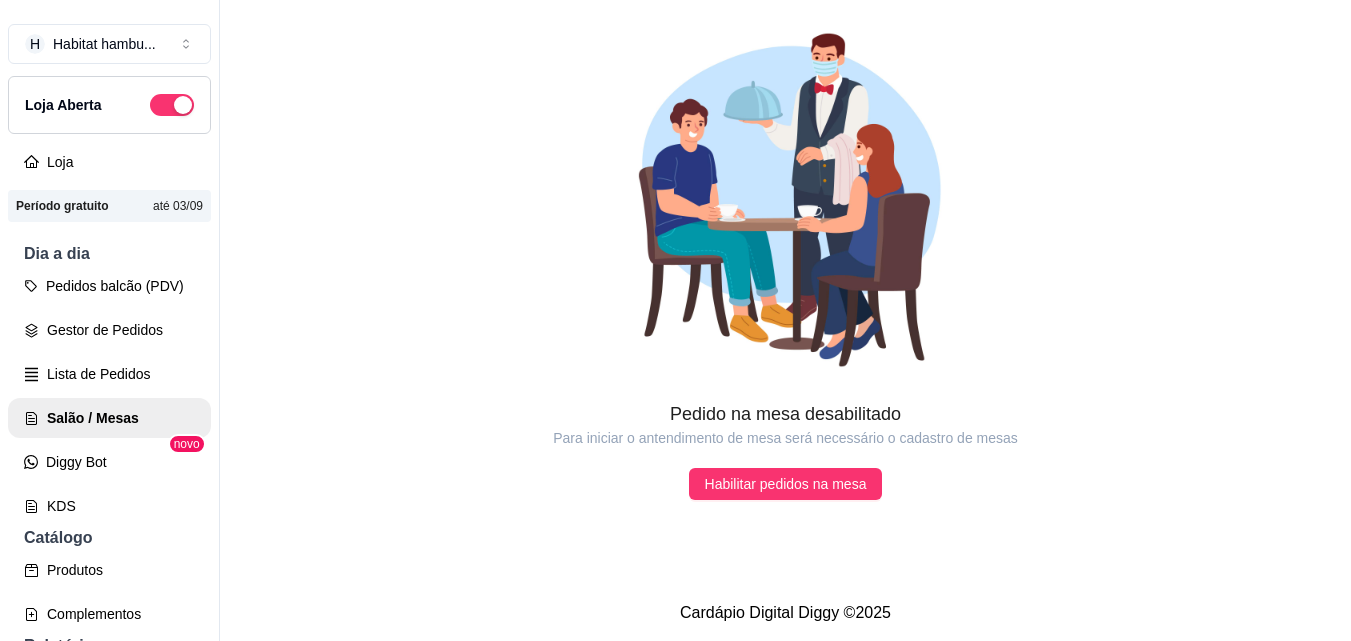 drag, startPoint x: 246, startPoint y: 200, endPoint x: 267, endPoint y: 237, distance: 42.544094 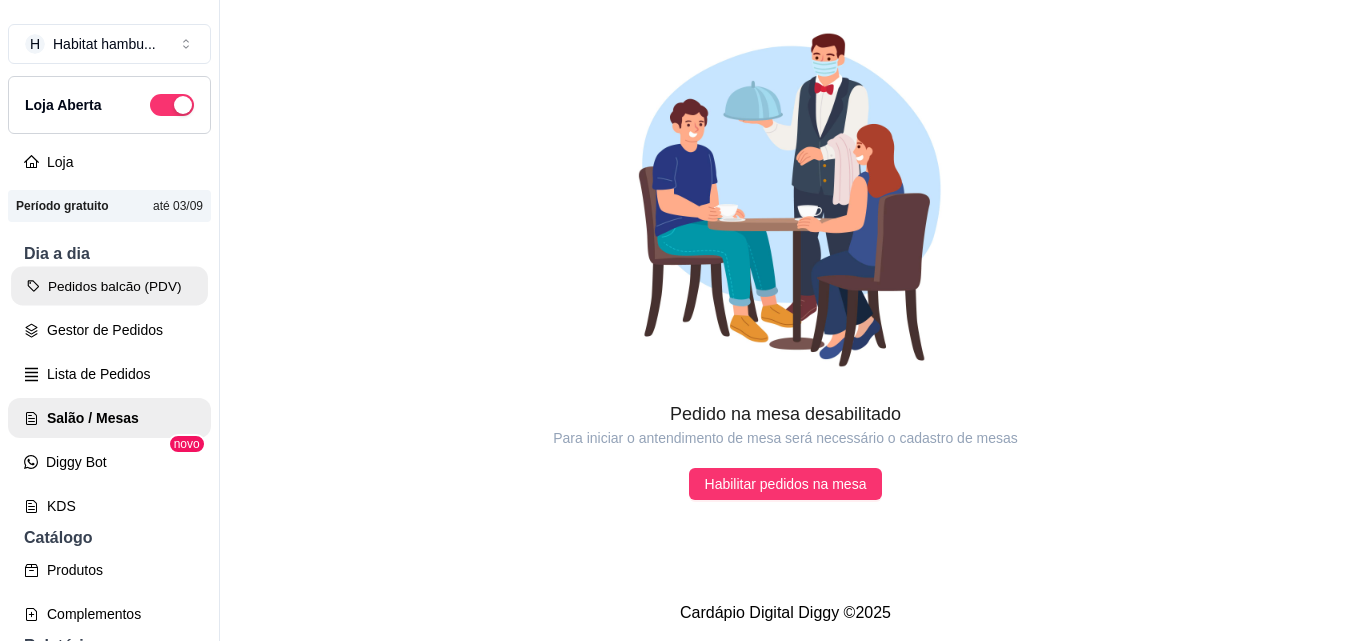 click on "Pedidos balcão (PDV)" at bounding box center [109, 286] 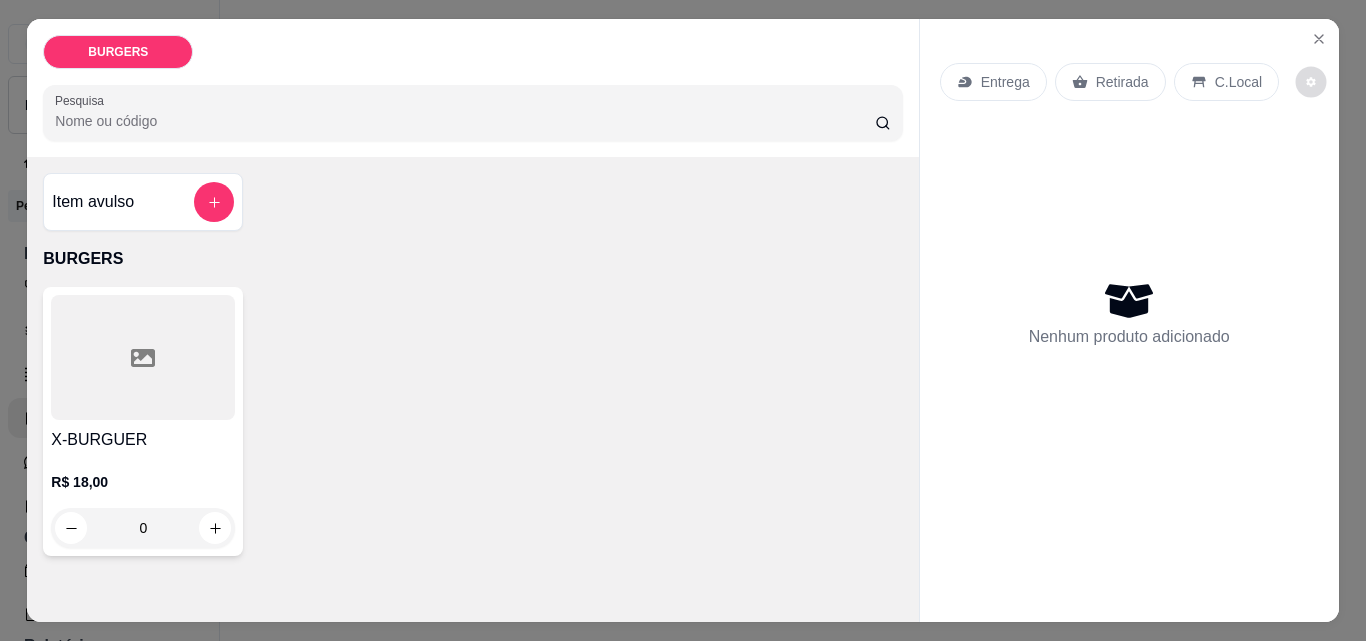 click 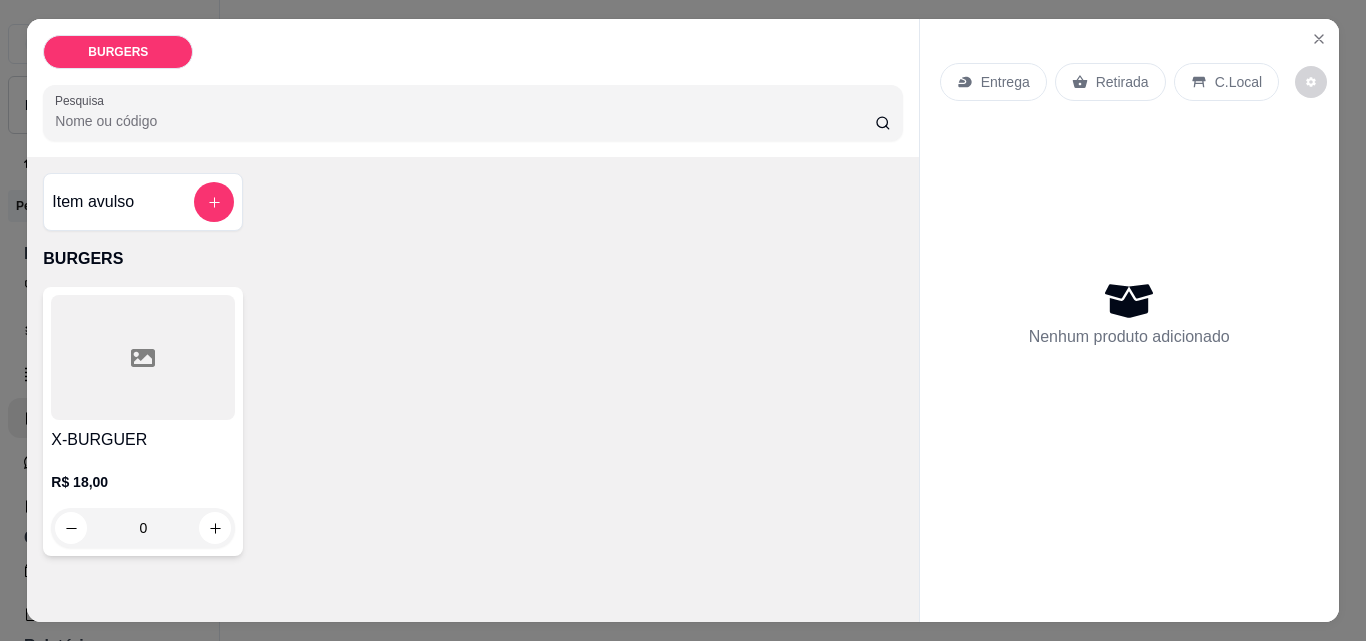 click on "Entrega" at bounding box center (1005, 82) 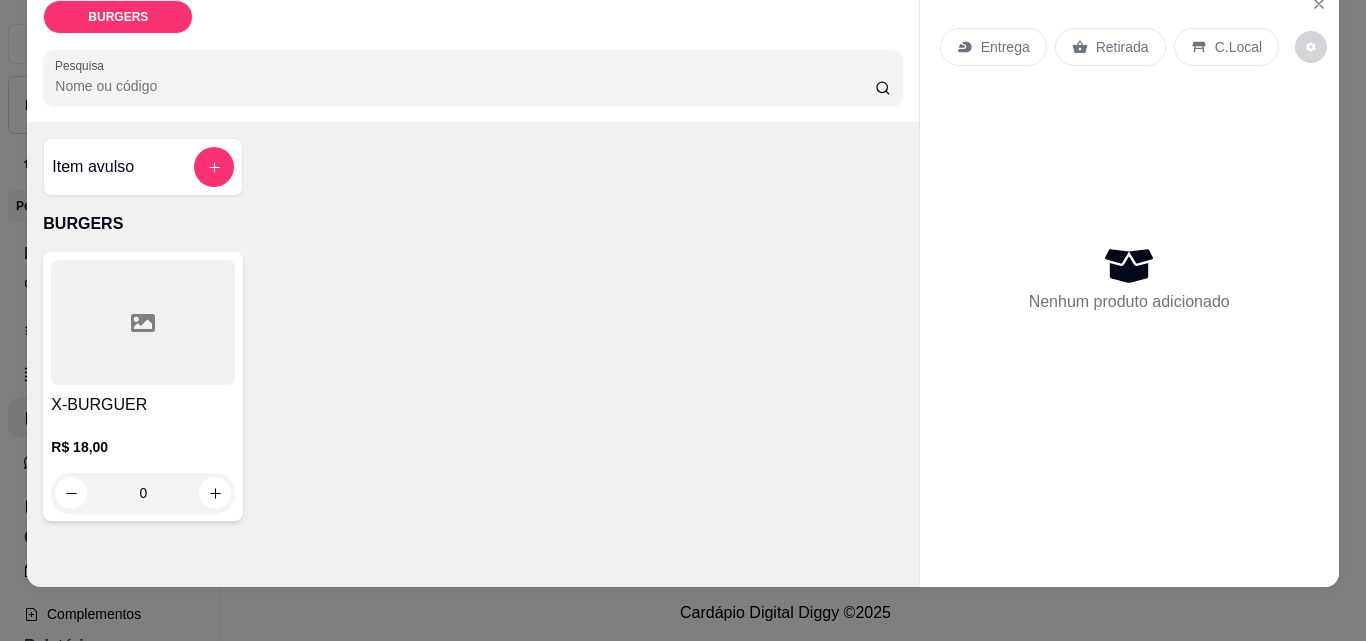 scroll, scrollTop: 52, scrollLeft: 0, axis: vertical 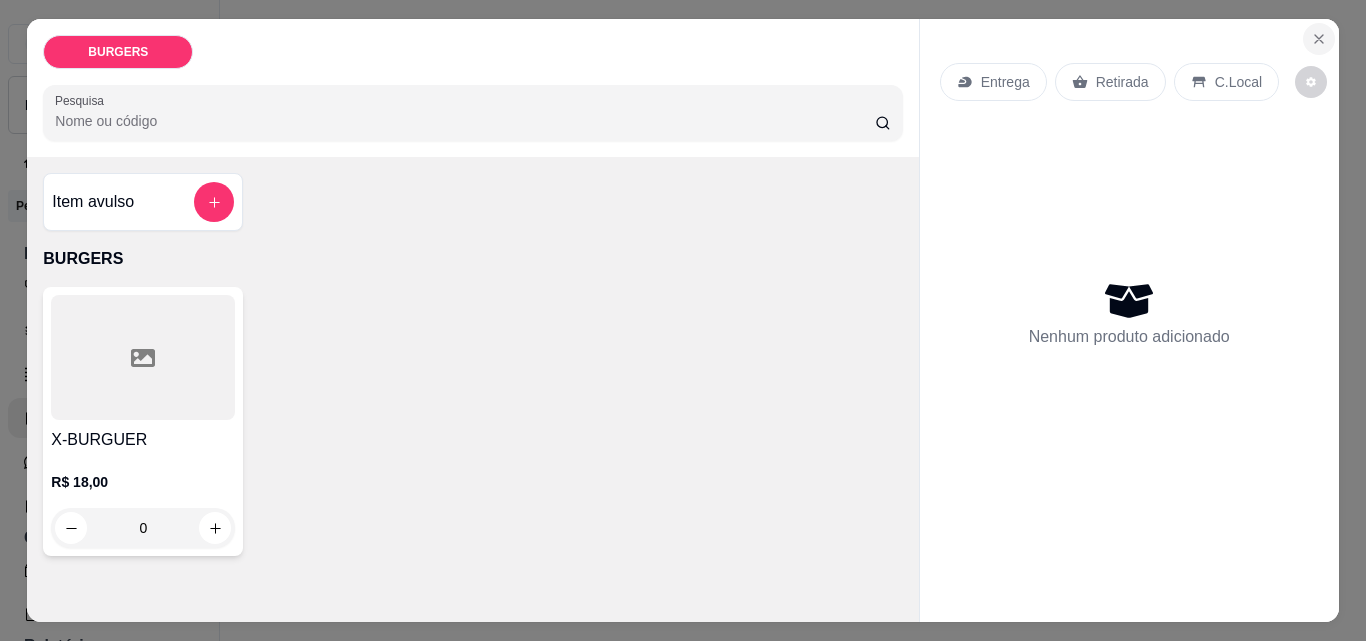 click 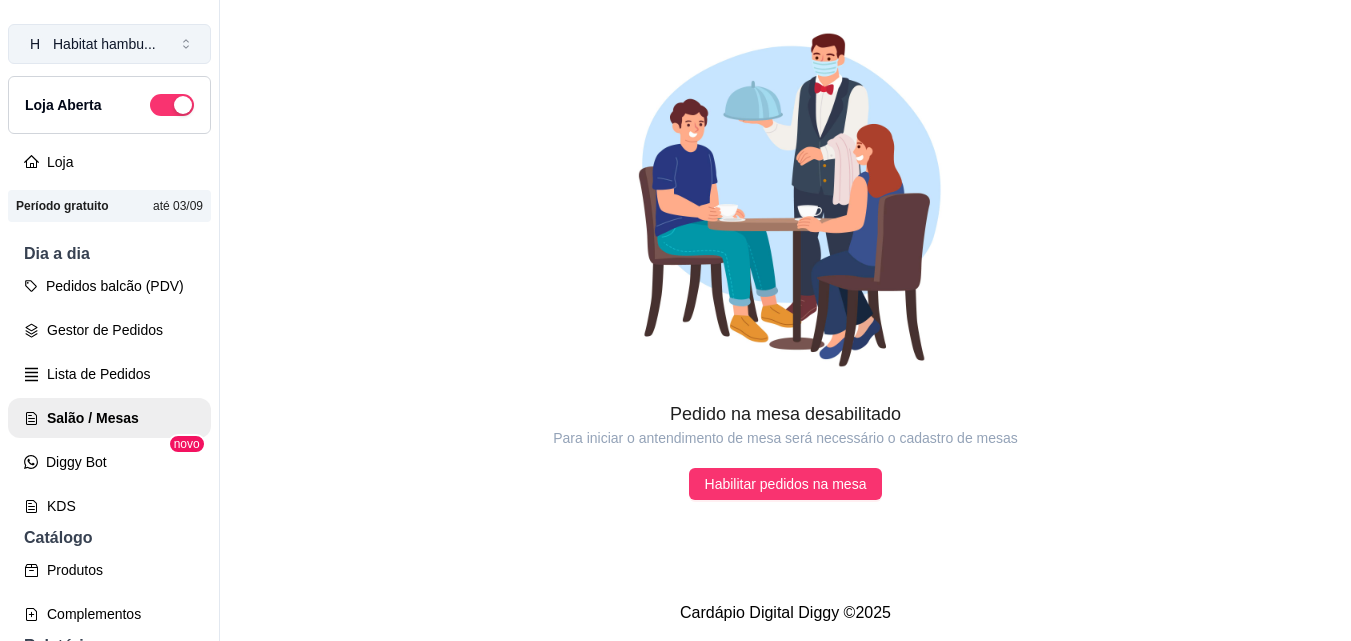 click on "Habitat hambu ..." at bounding box center [104, 44] 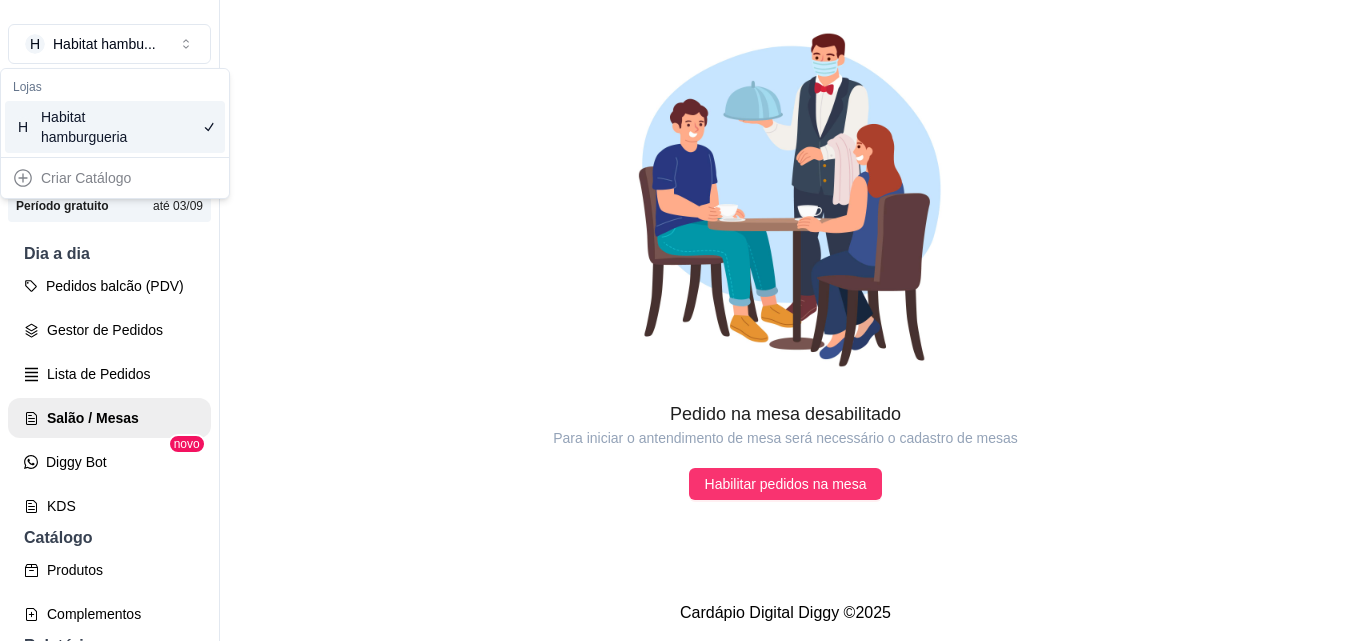 click on "Criar Catálogo" at bounding box center [115, 178] 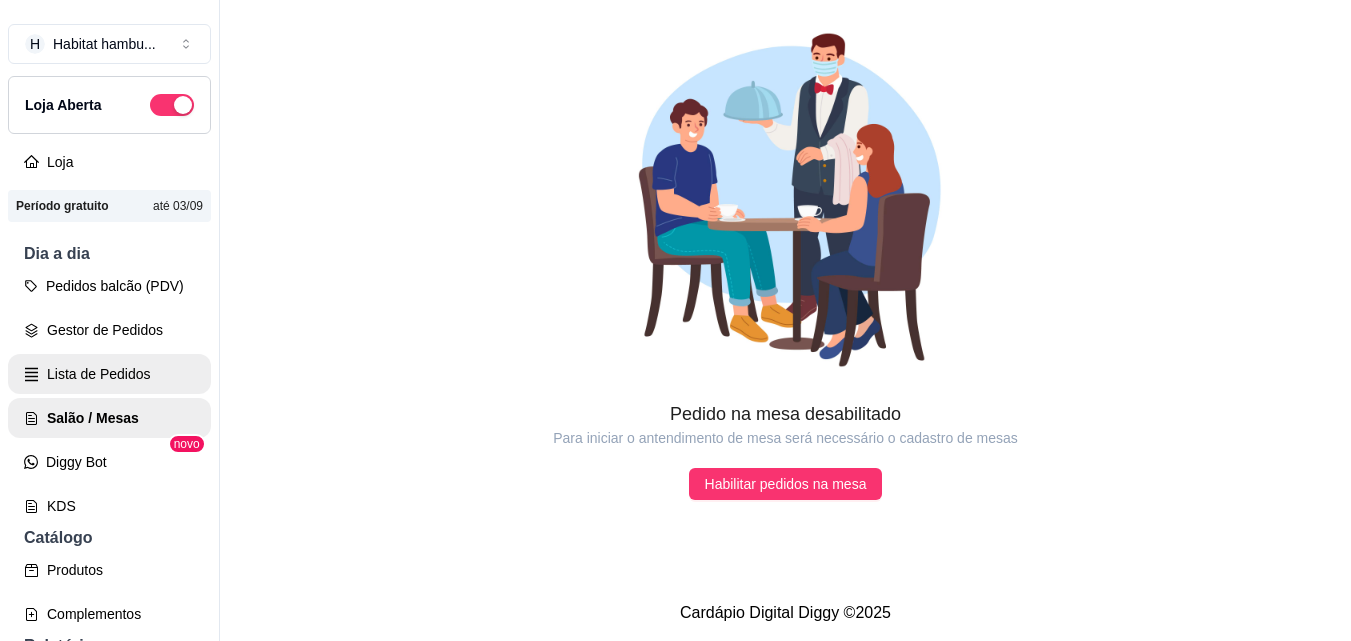 click on "Lista de Pedidos" at bounding box center [109, 374] 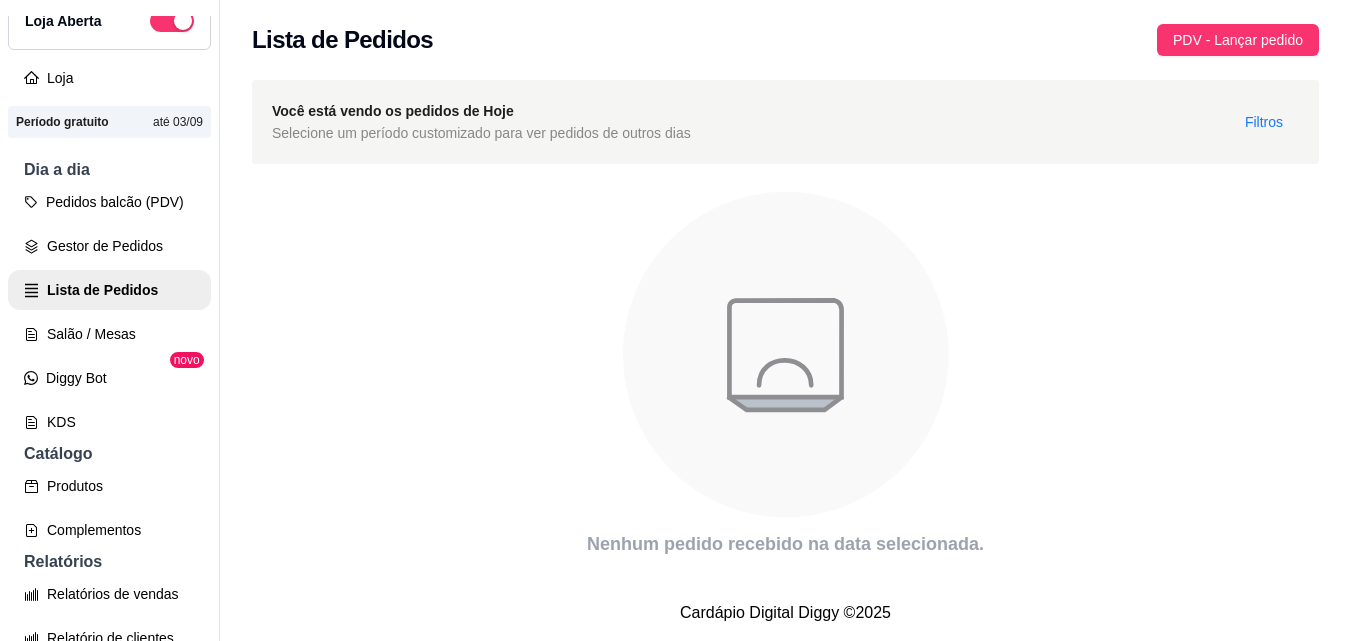 scroll, scrollTop: 89, scrollLeft: 0, axis: vertical 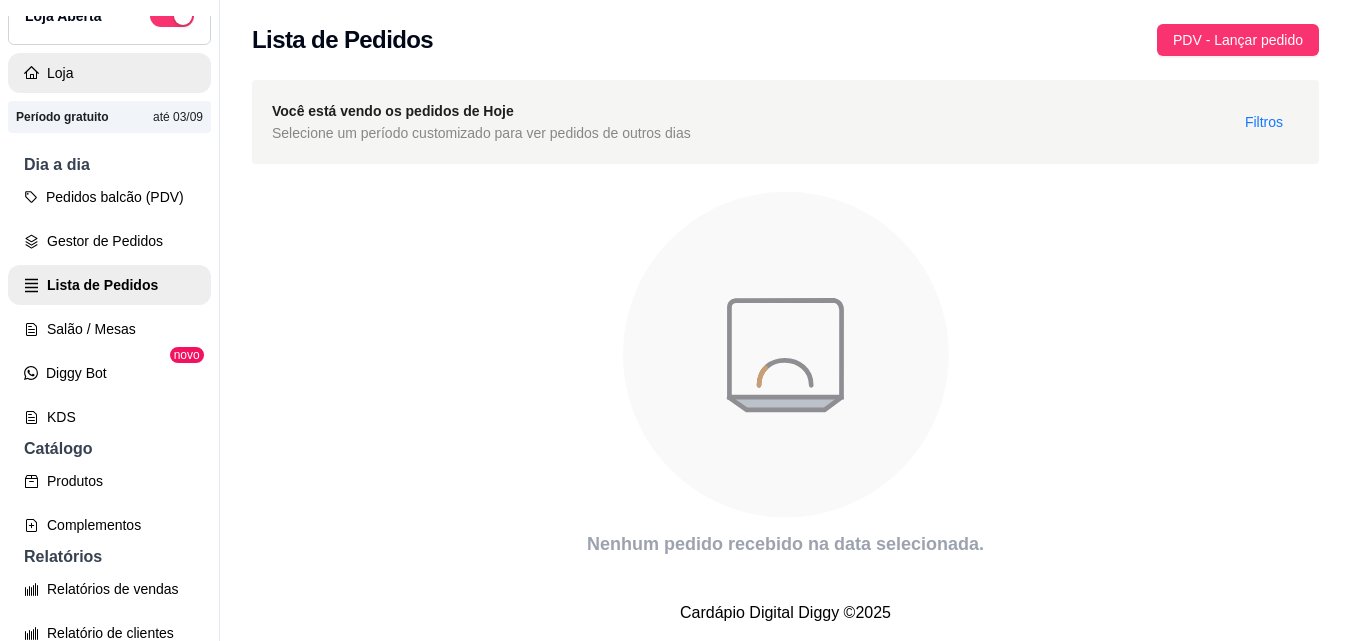 click on "Loja" at bounding box center (109, 73) 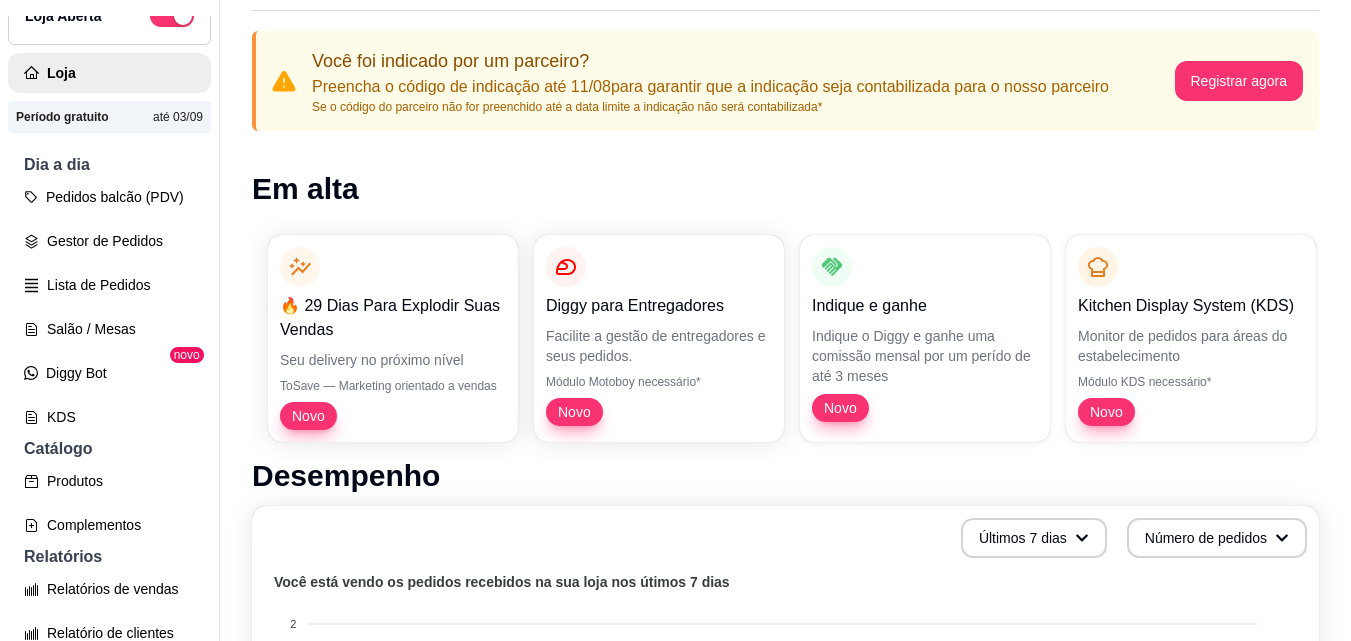 scroll, scrollTop: 113, scrollLeft: 0, axis: vertical 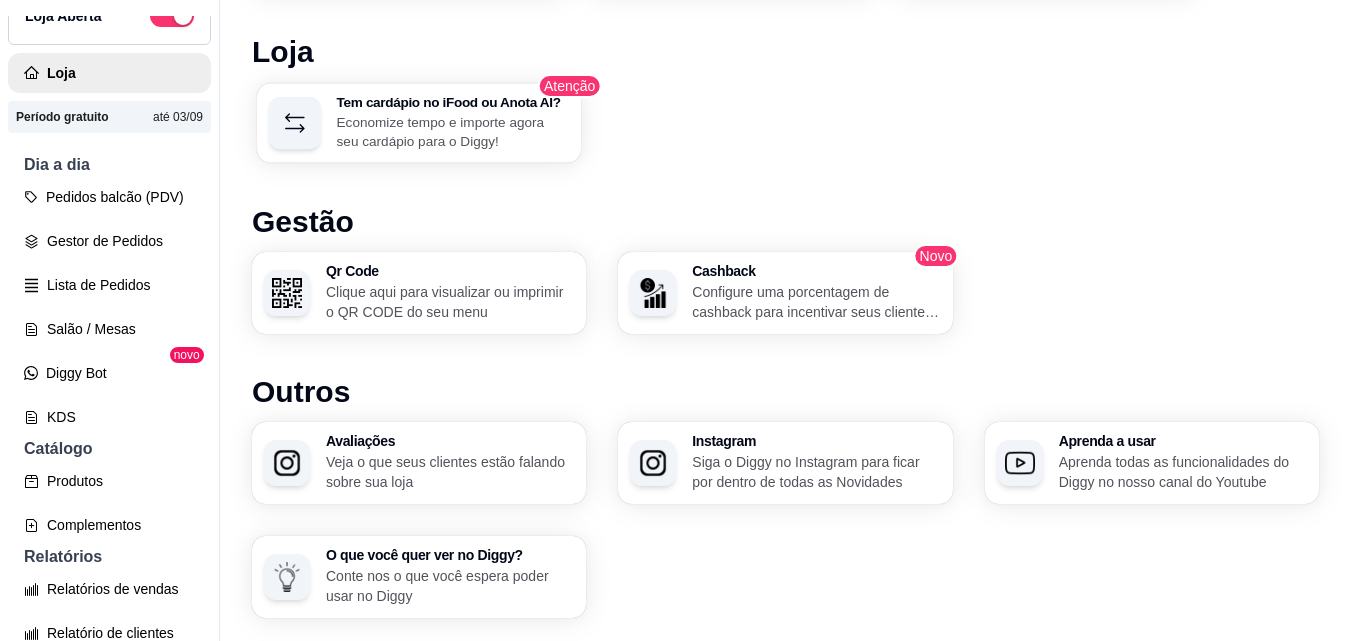 click on "Economize tempo e importe agora seu cardápio para o Diggy!" at bounding box center [453, 131] 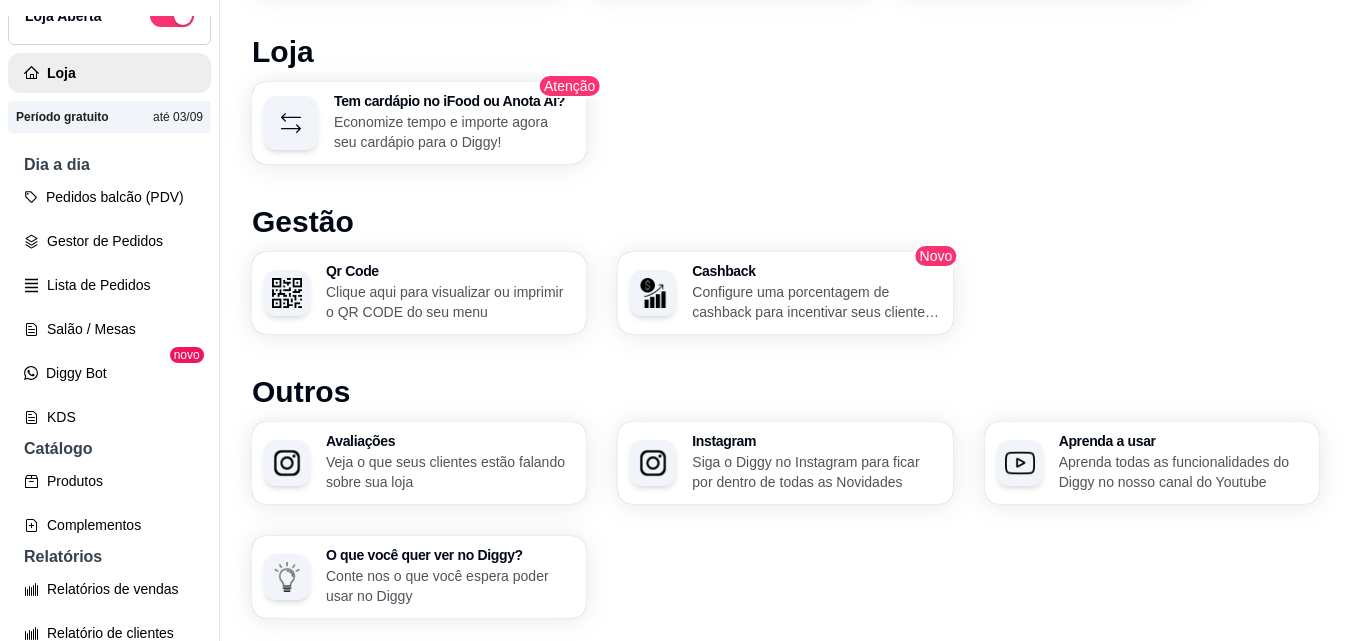 scroll, scrollTop: 1278, scrollLeft: 0, axis: vertical 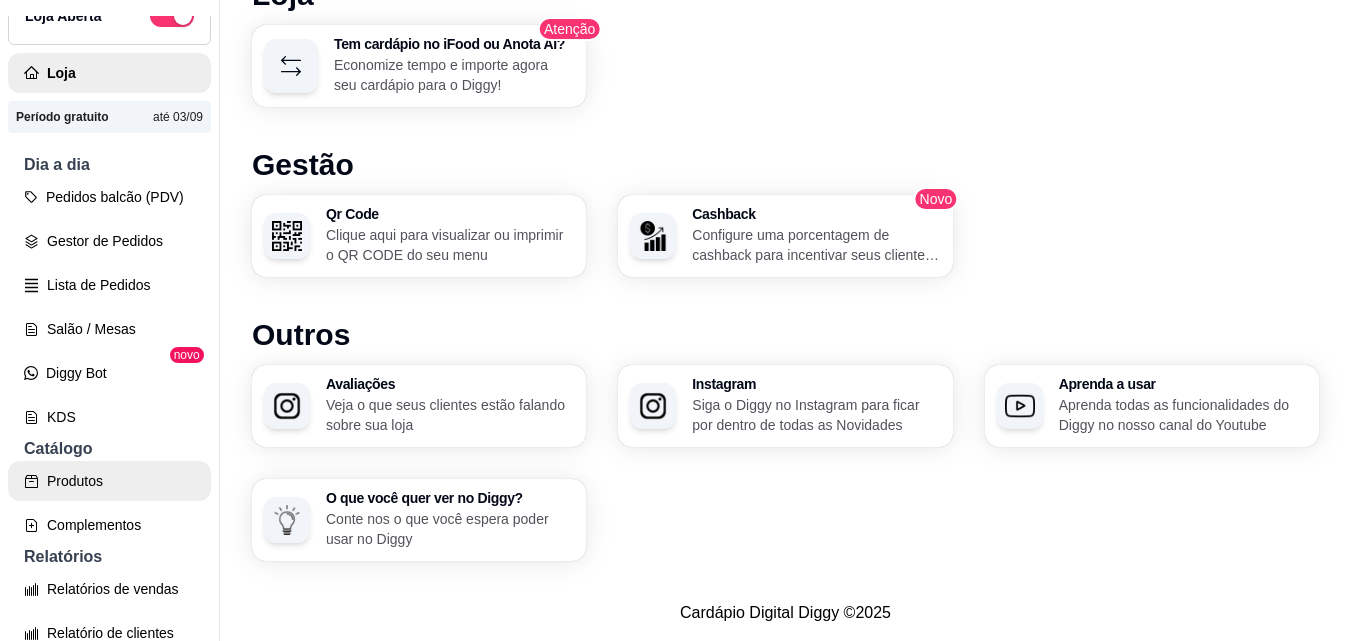 click on "Produtos" at bounding box center [109, 481] 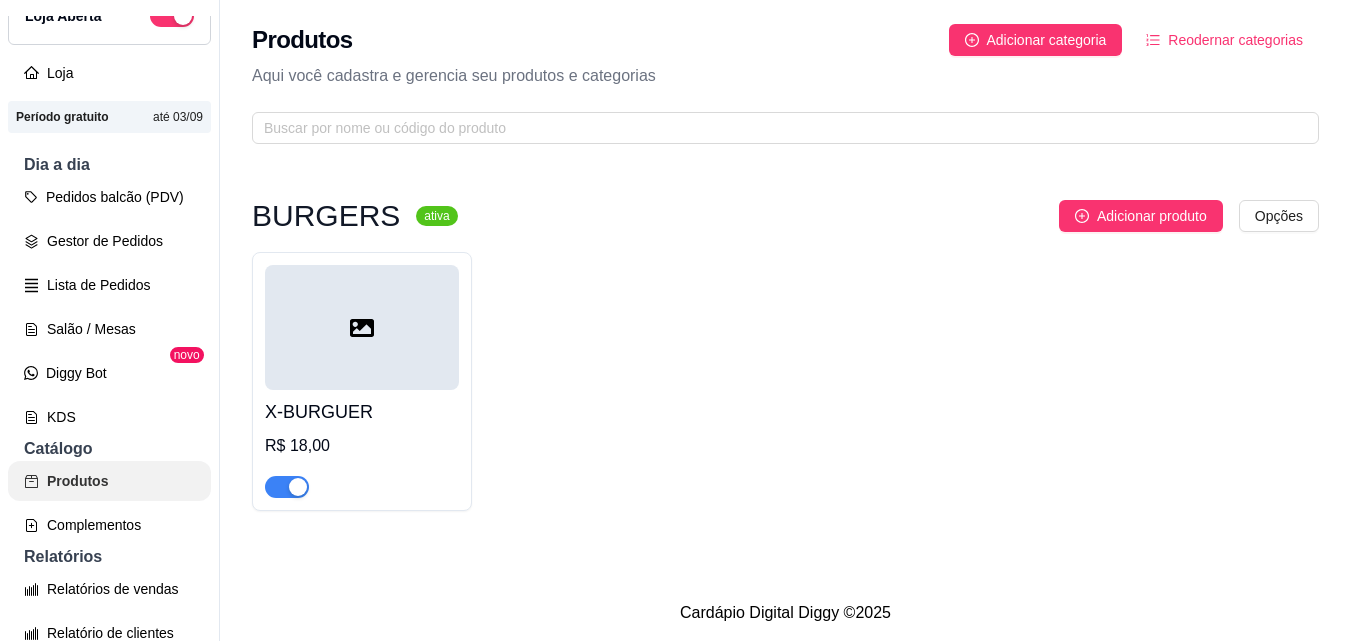 scroll, scrollTop: 0, scrollLeft: 0, axis: both 